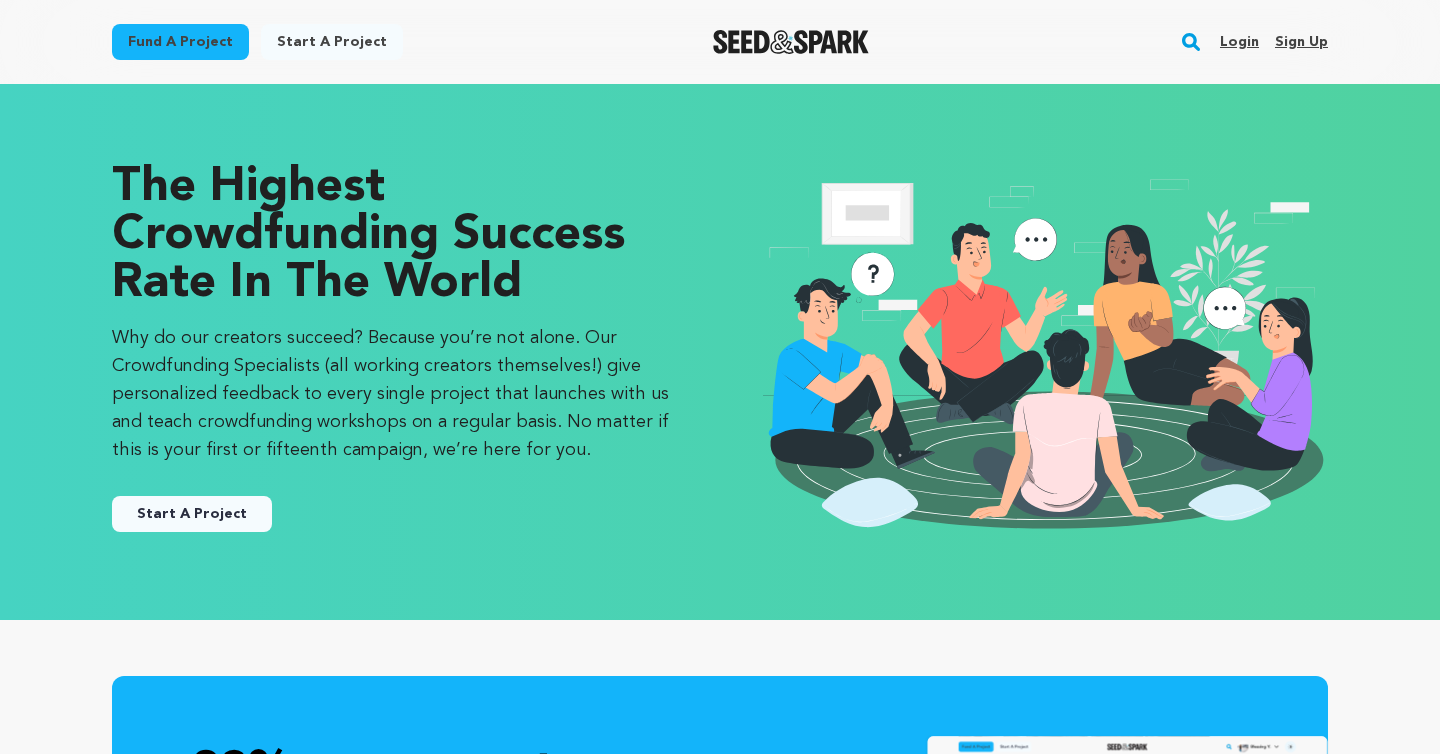 scroll, scrollTop: 0, scrollLeft: 0, axis: both 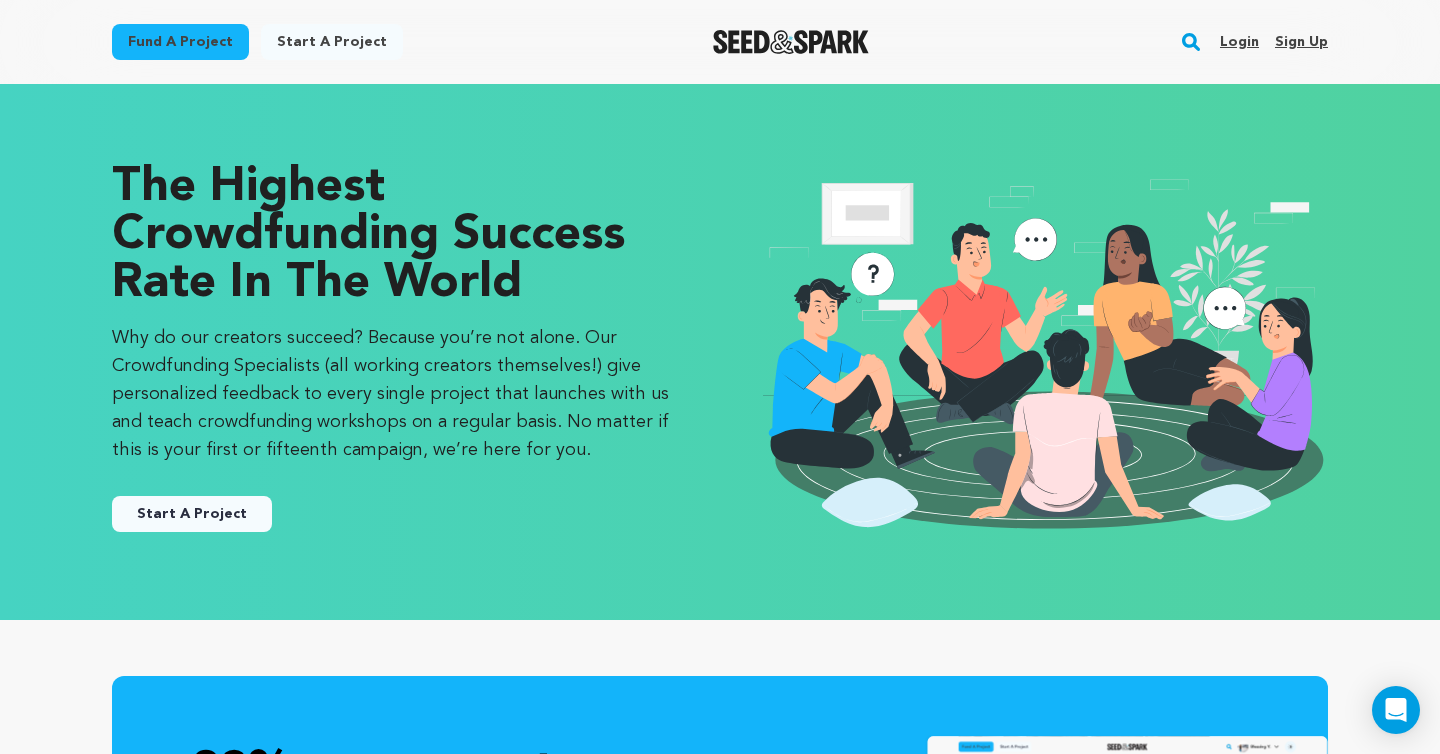 click on "Login" at bounding box center (1239, 42) 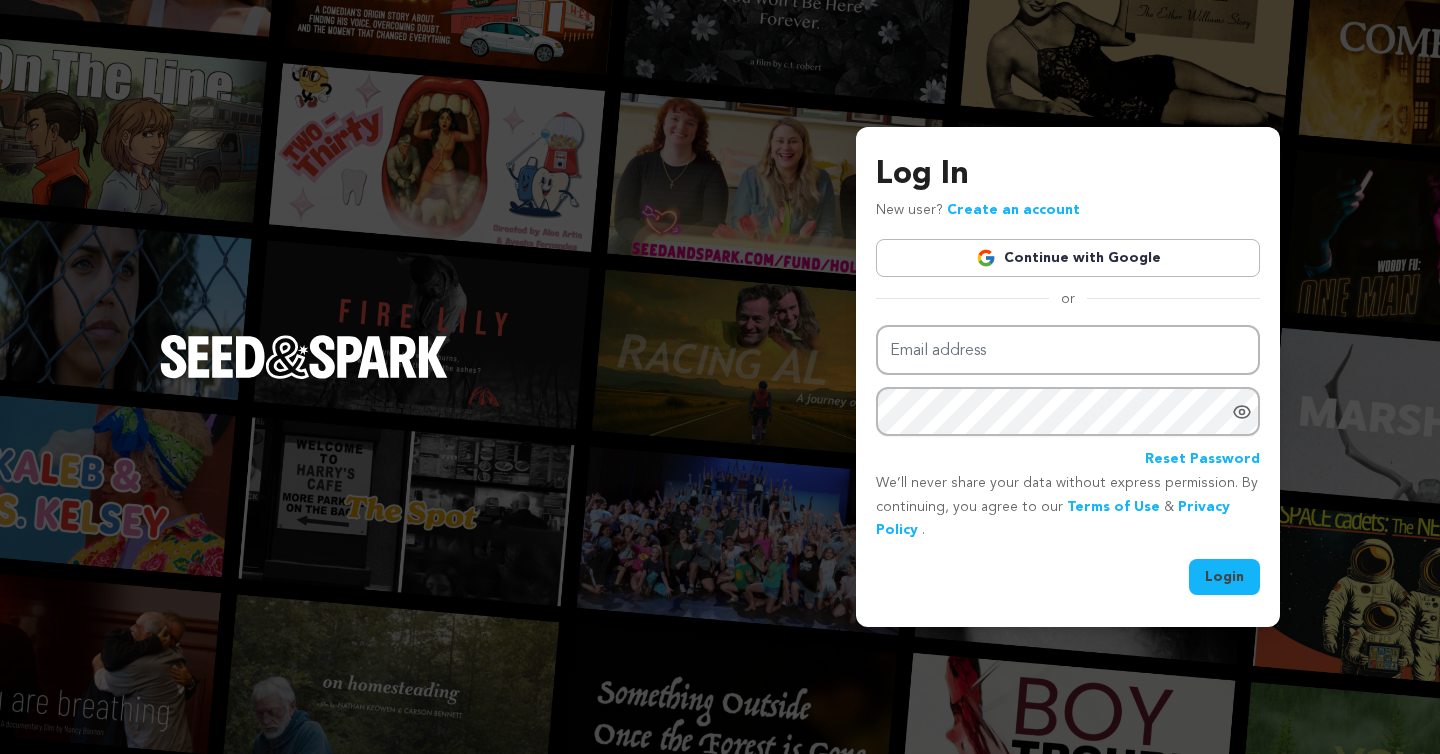 scroll, scrollTop: 0, scrollLeft: 0, axis: both 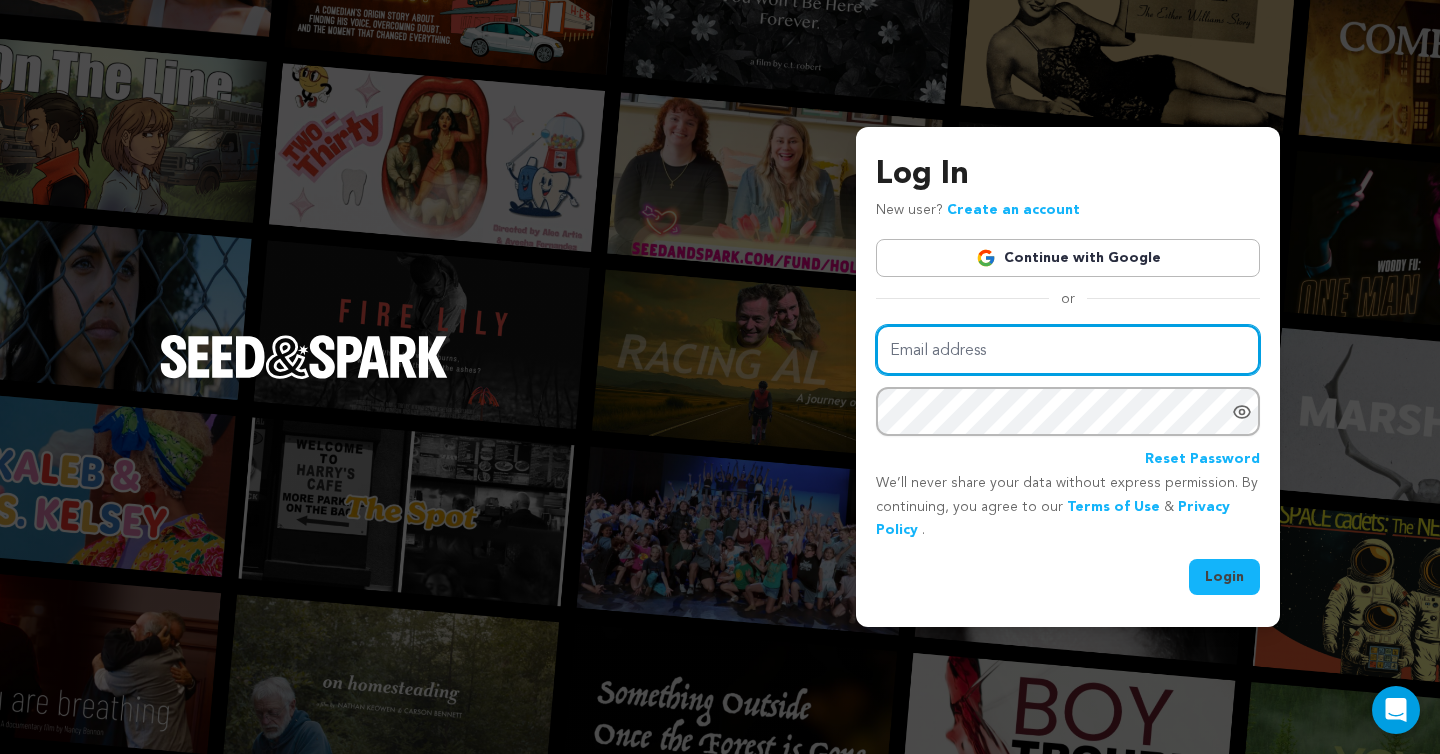 type on "qebuxton@gmail.com" 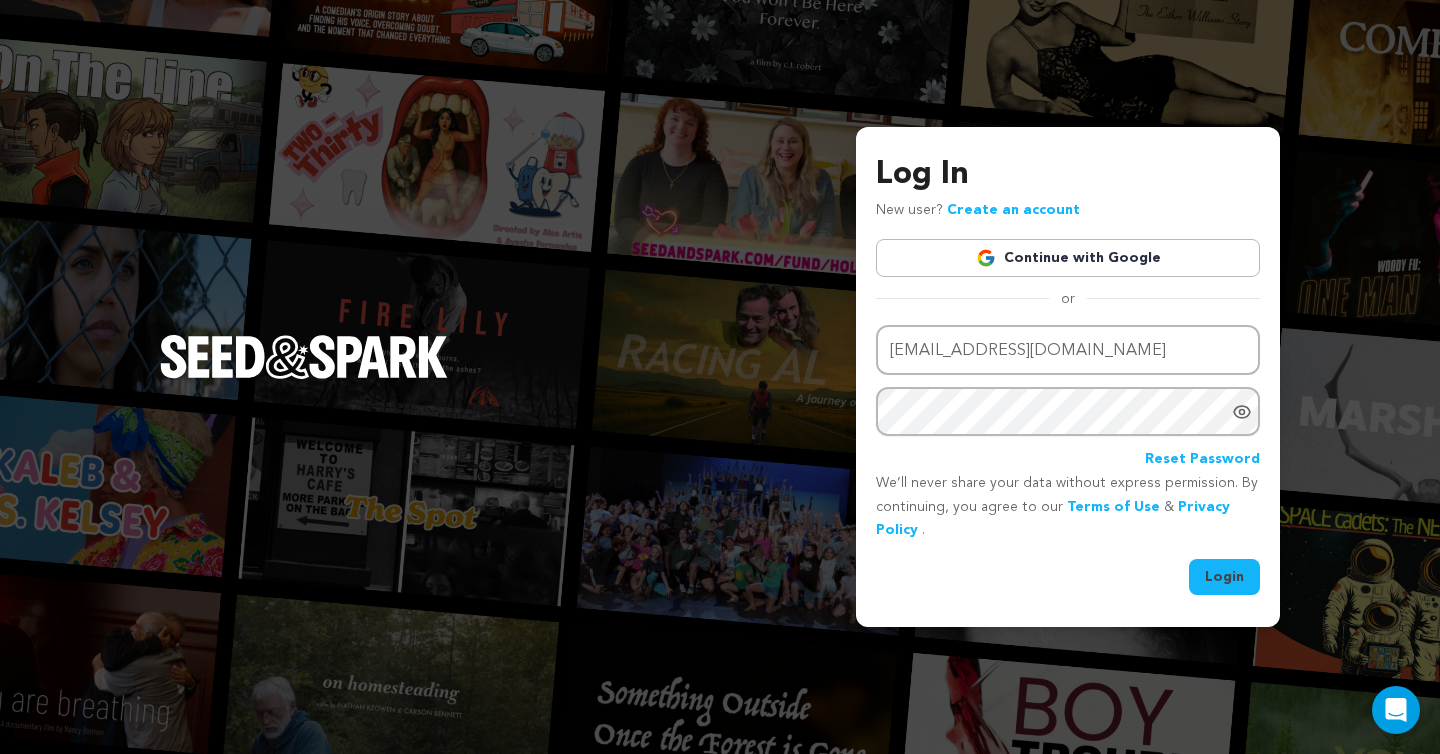 click on "Login" at bounding box center [1224, 577] 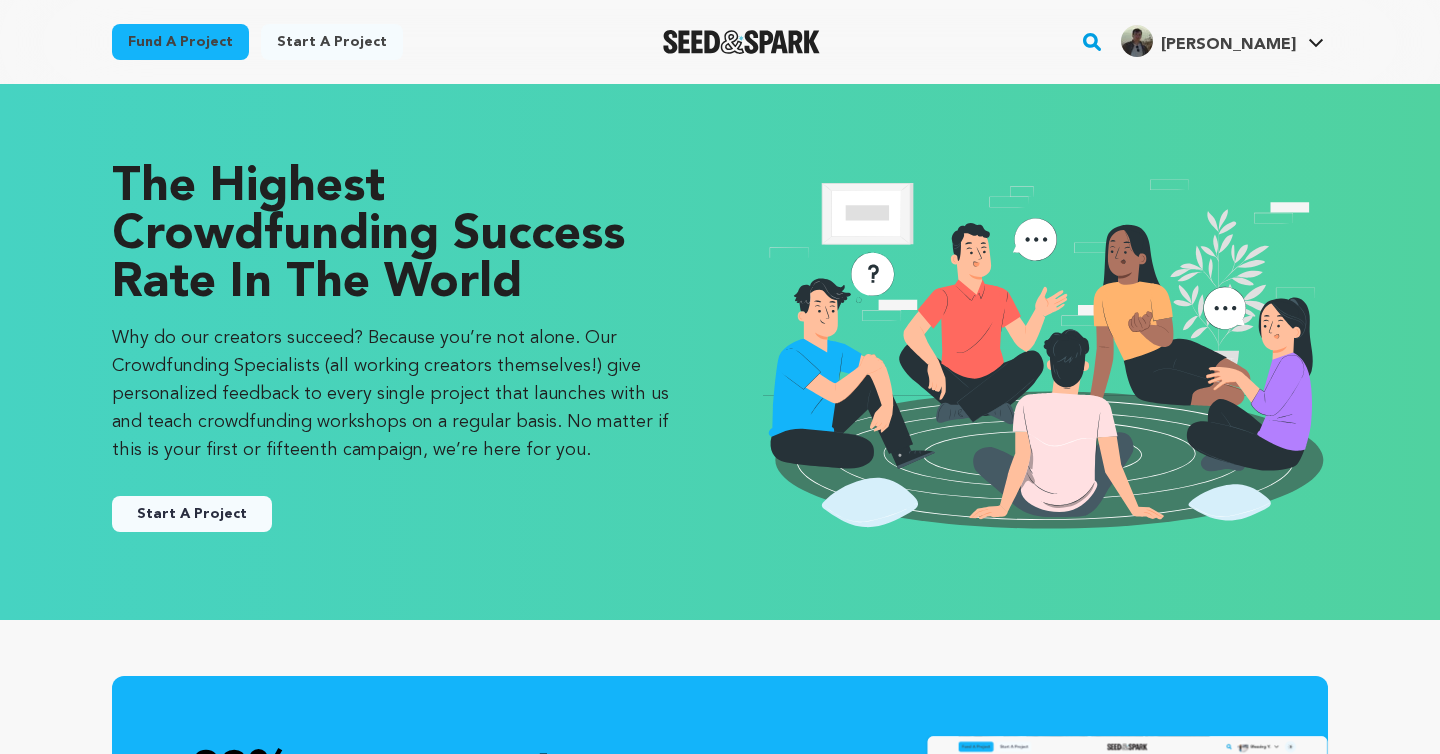 scroll, scrollTop: 0, scrollLeft: 0, axis: both 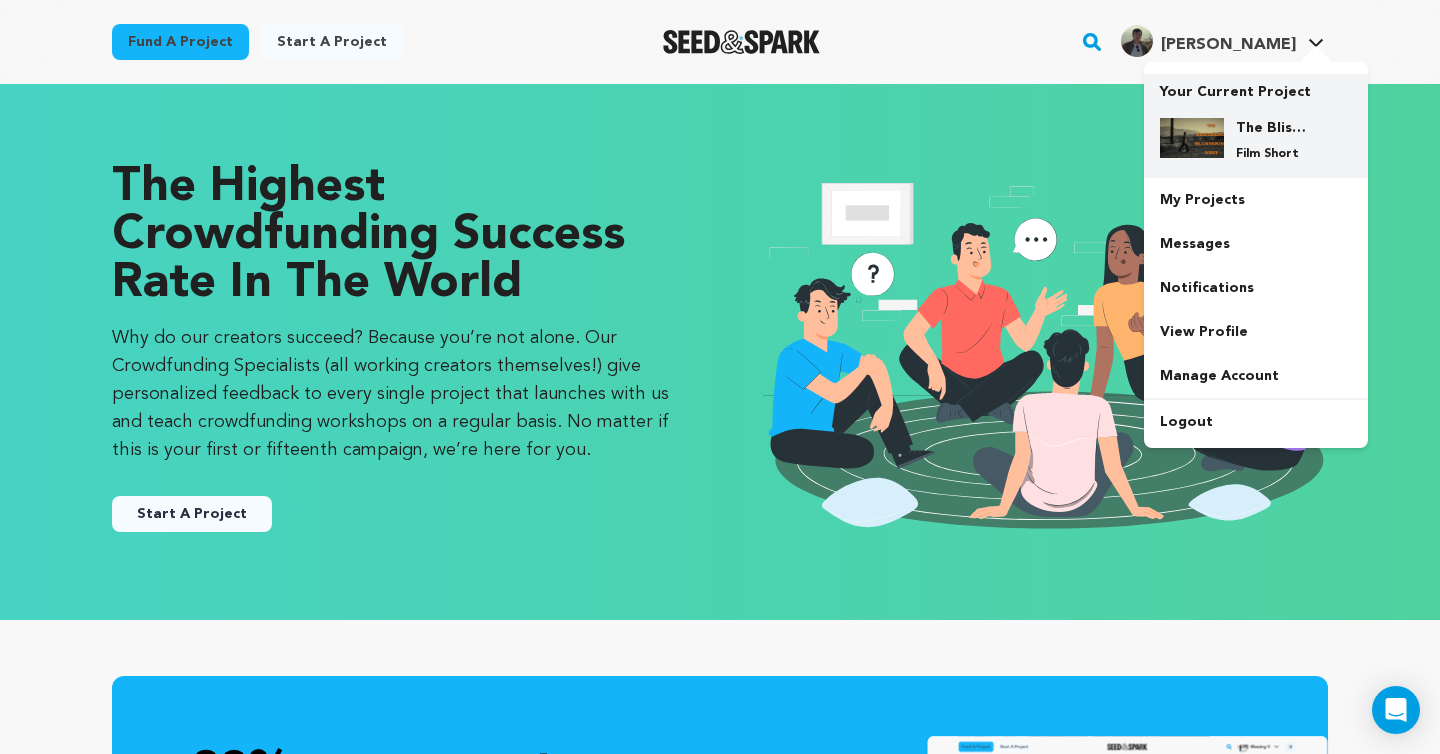 click on "The Blistering, Blundering West" at bounding box center [1272, 128] 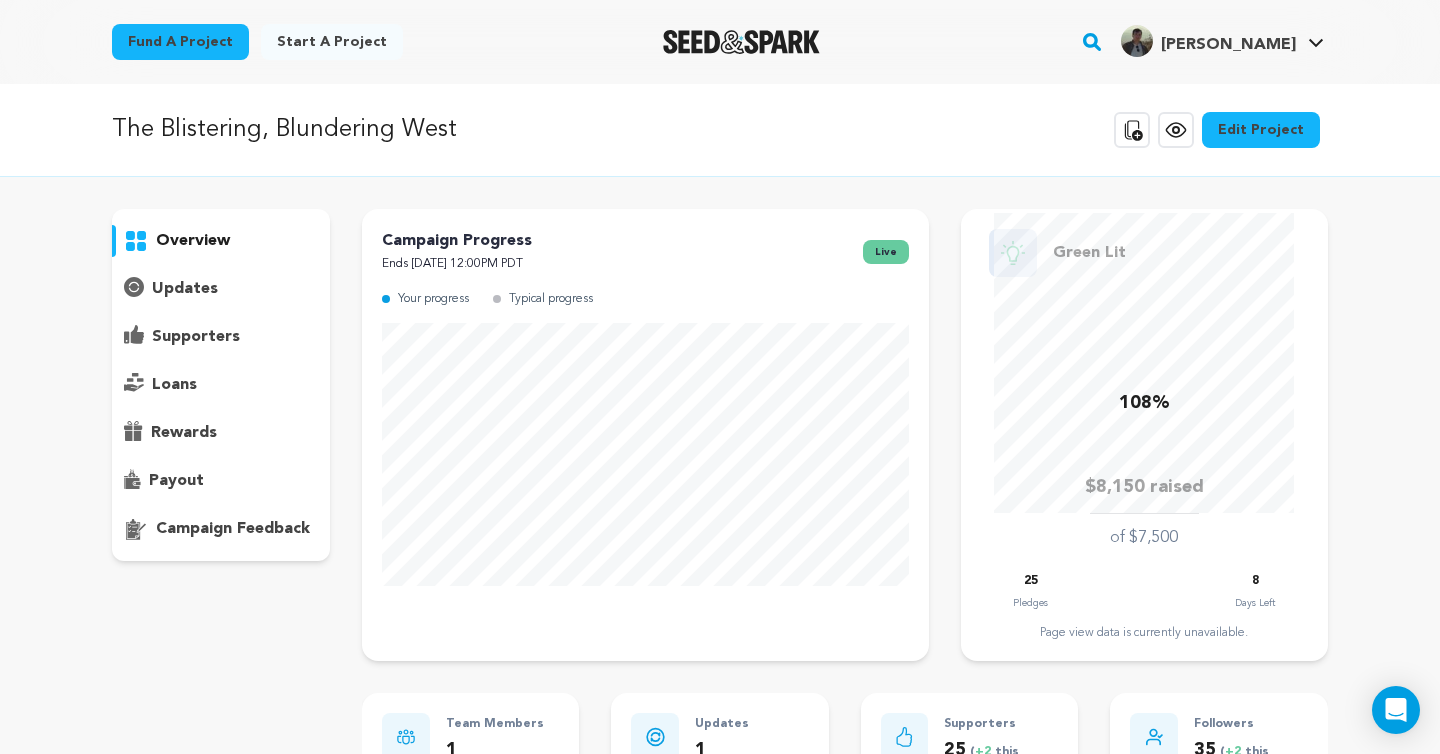 scroll, scrollTop: 0, scrollLeft: 0, axis: both 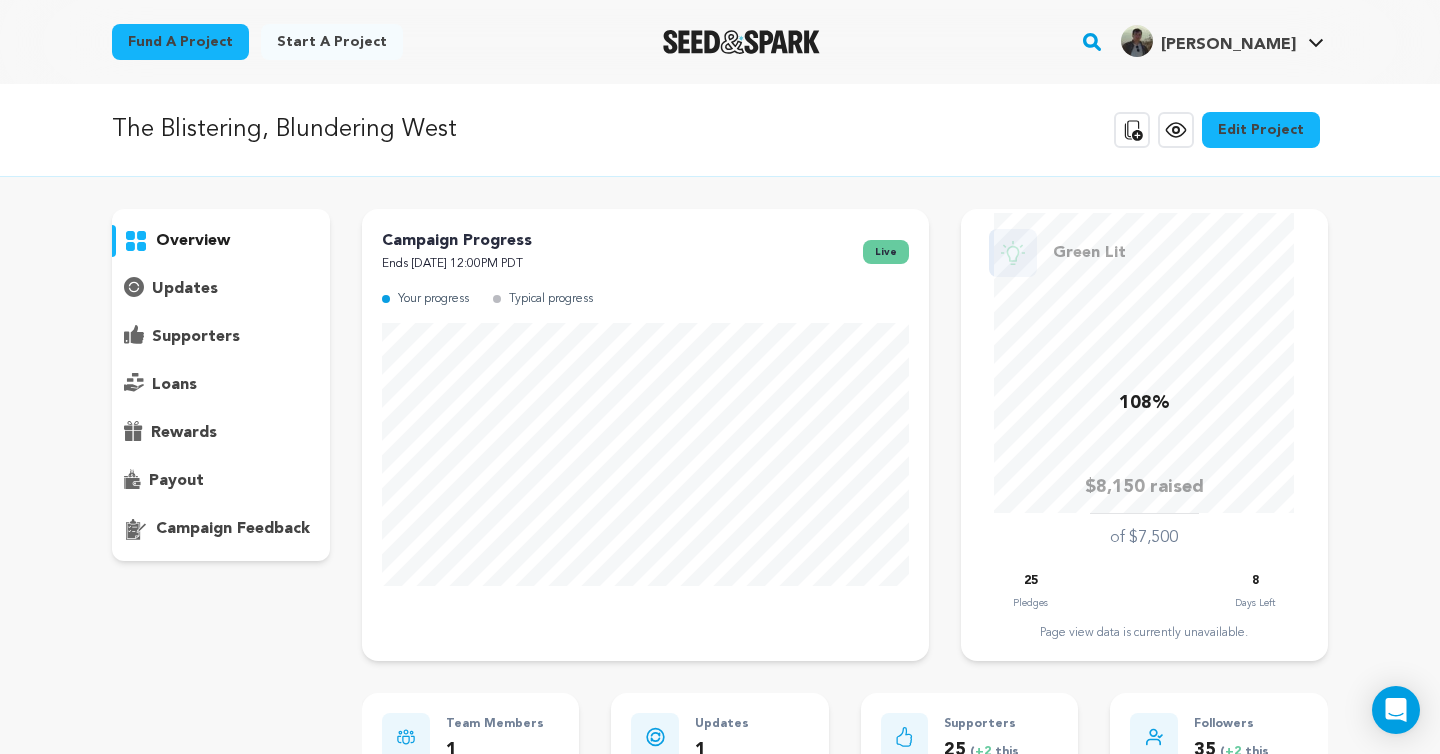 click on "payout" at bounding box center (176, 481) 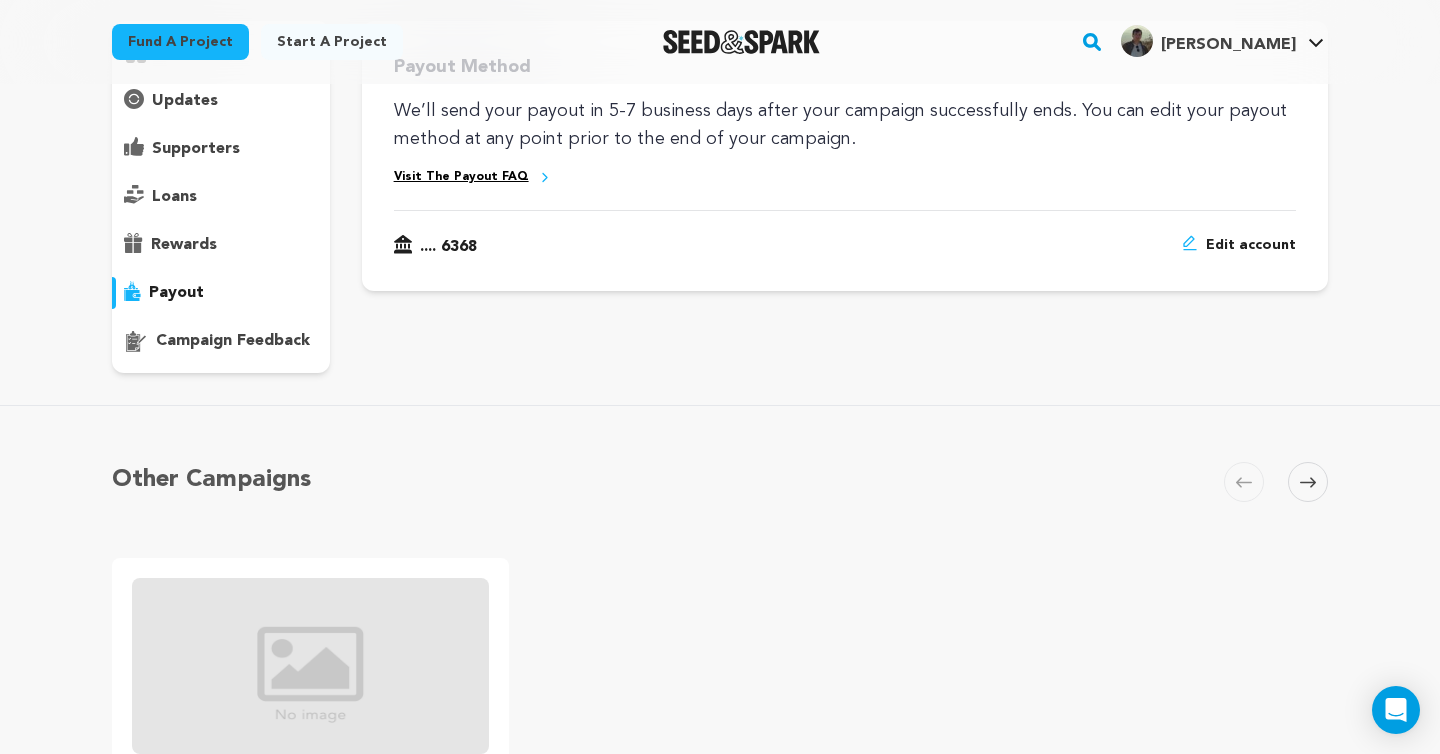 scroll, scrollTop: 190, scrollLeft: 0, axis: vertical 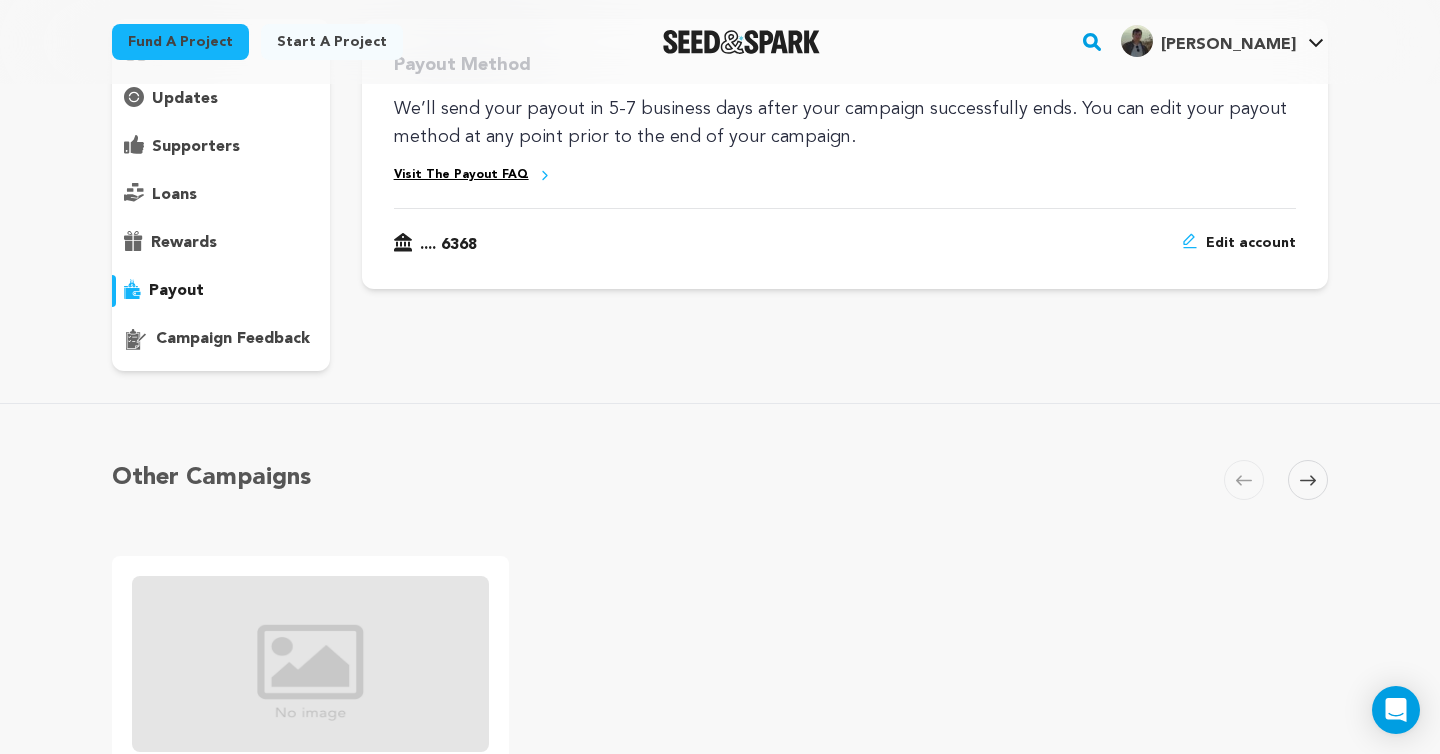click on "Visit The Payout FAQ" at bounding box center [461, 175] 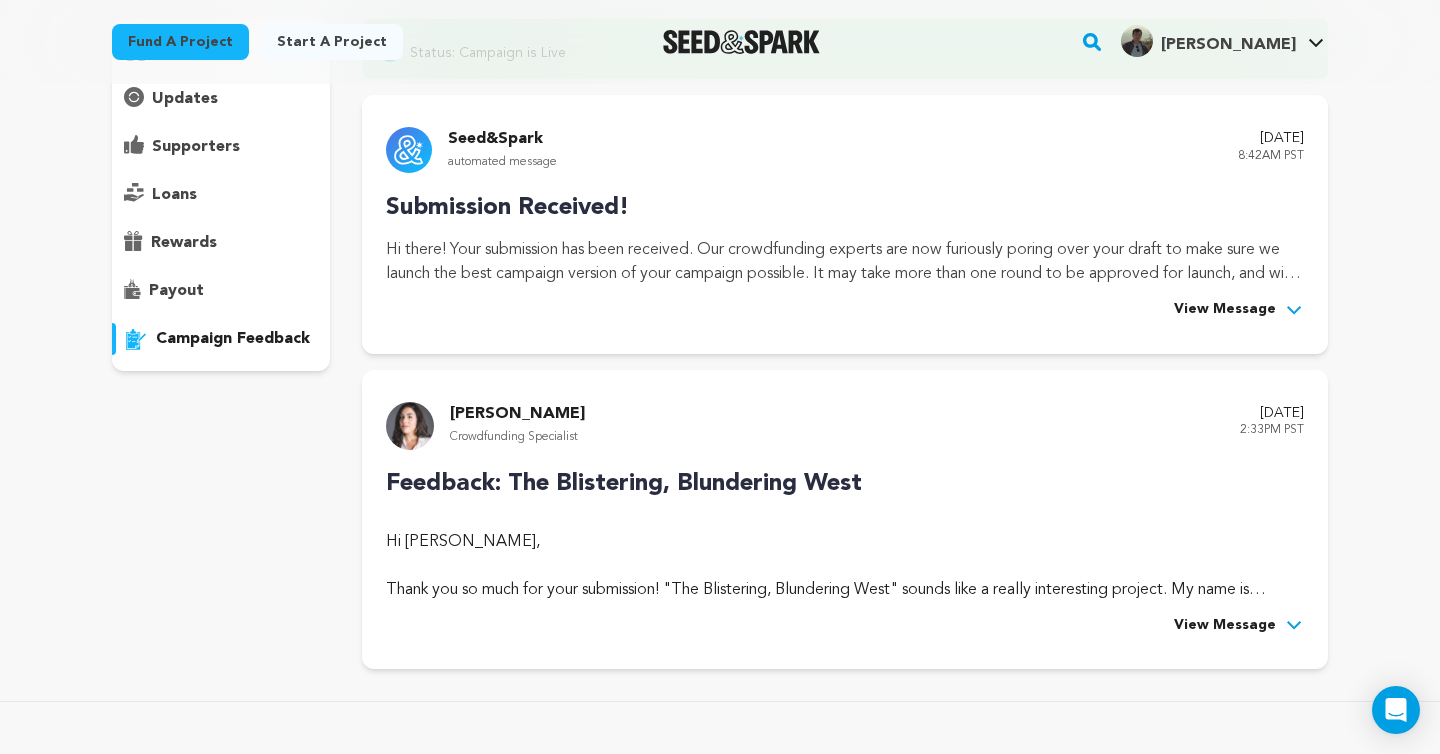 click on "rewards" at bounding box center (184, 243) 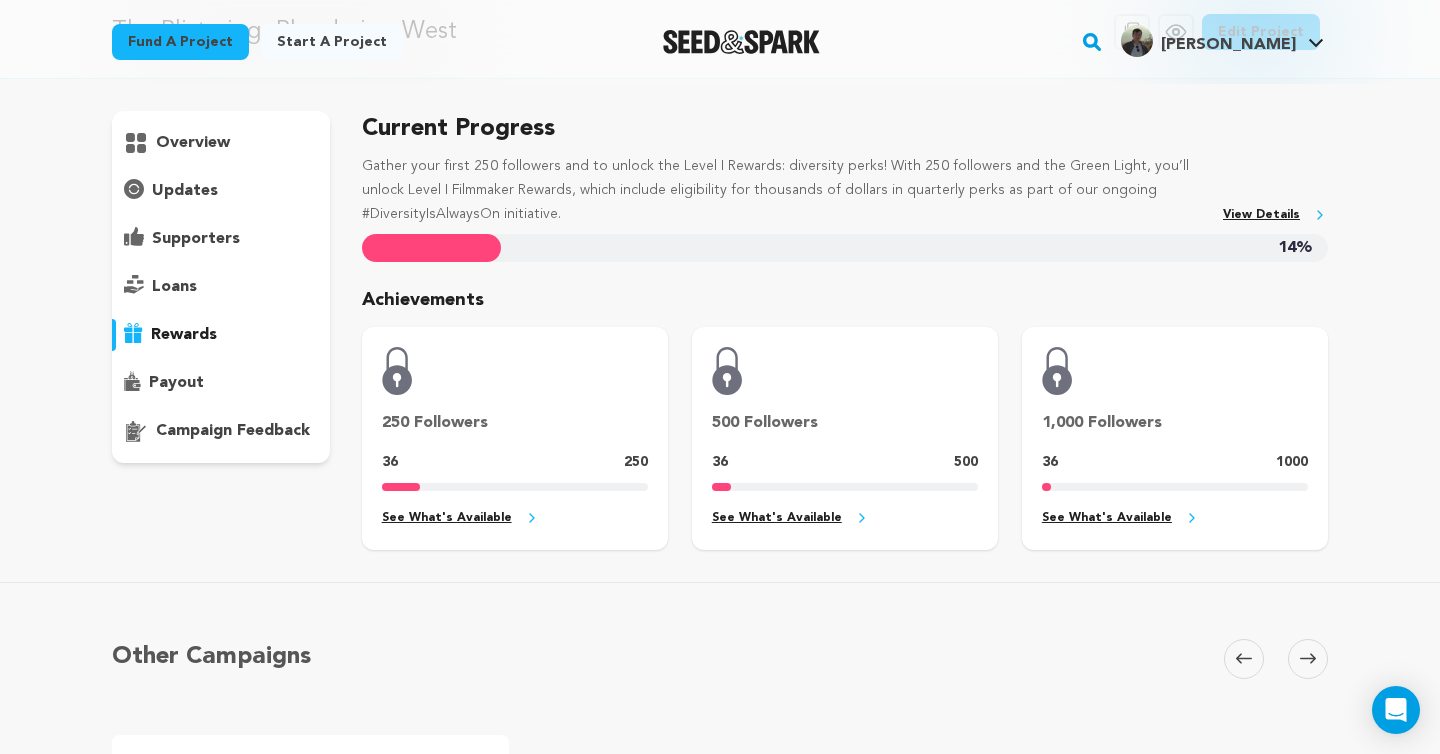 scroll, scrollTop: 95, scrollLeft: 0, axis: vertical 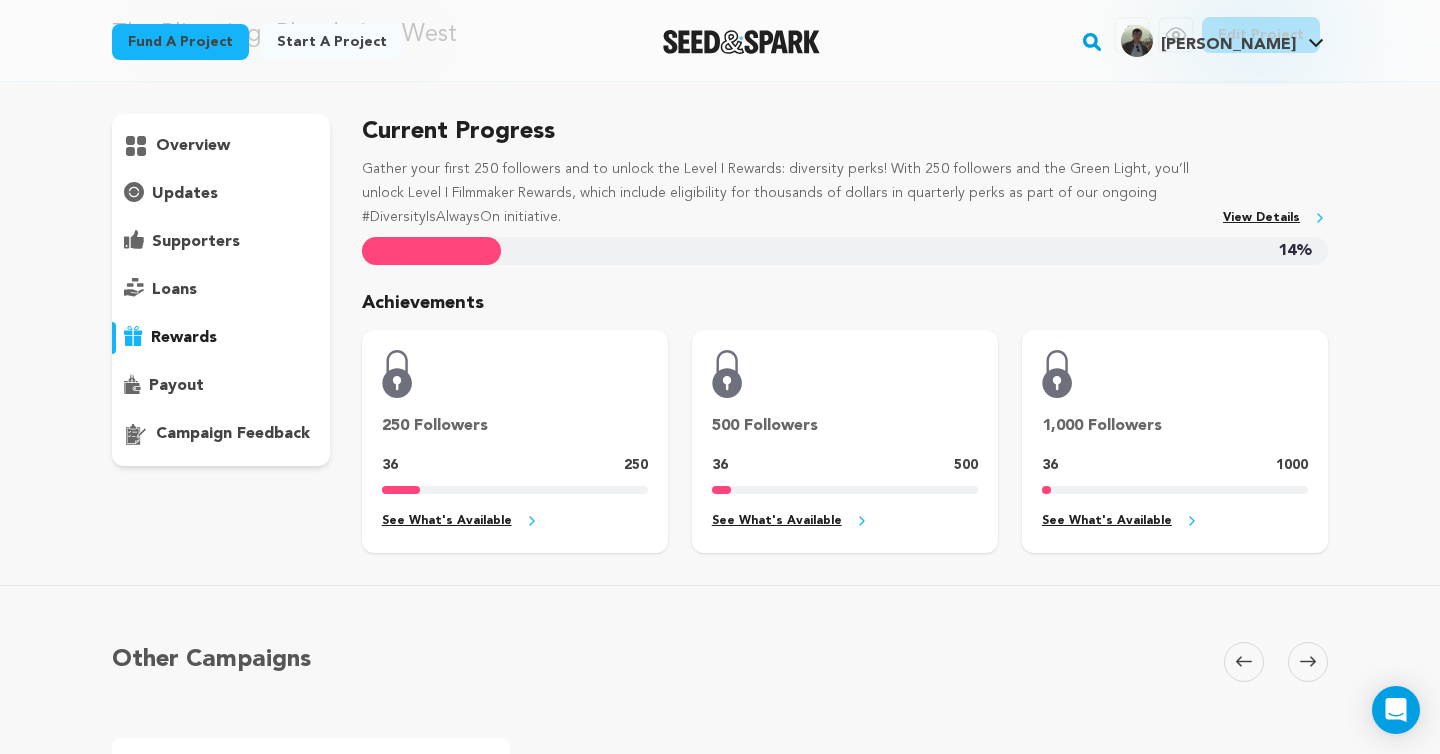 click on "loans" at bounding box center [174, 290] 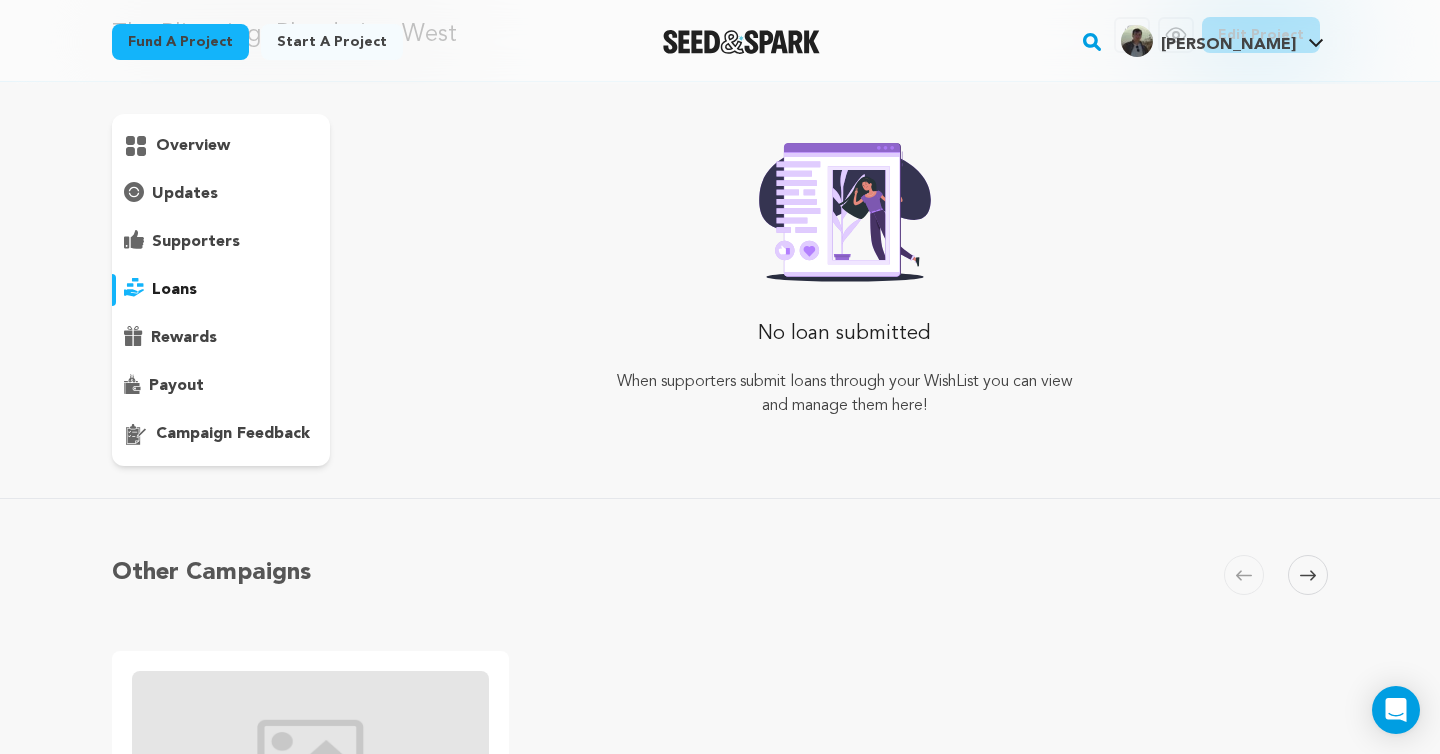 click on "supporters" at bounding box center (196, 242) 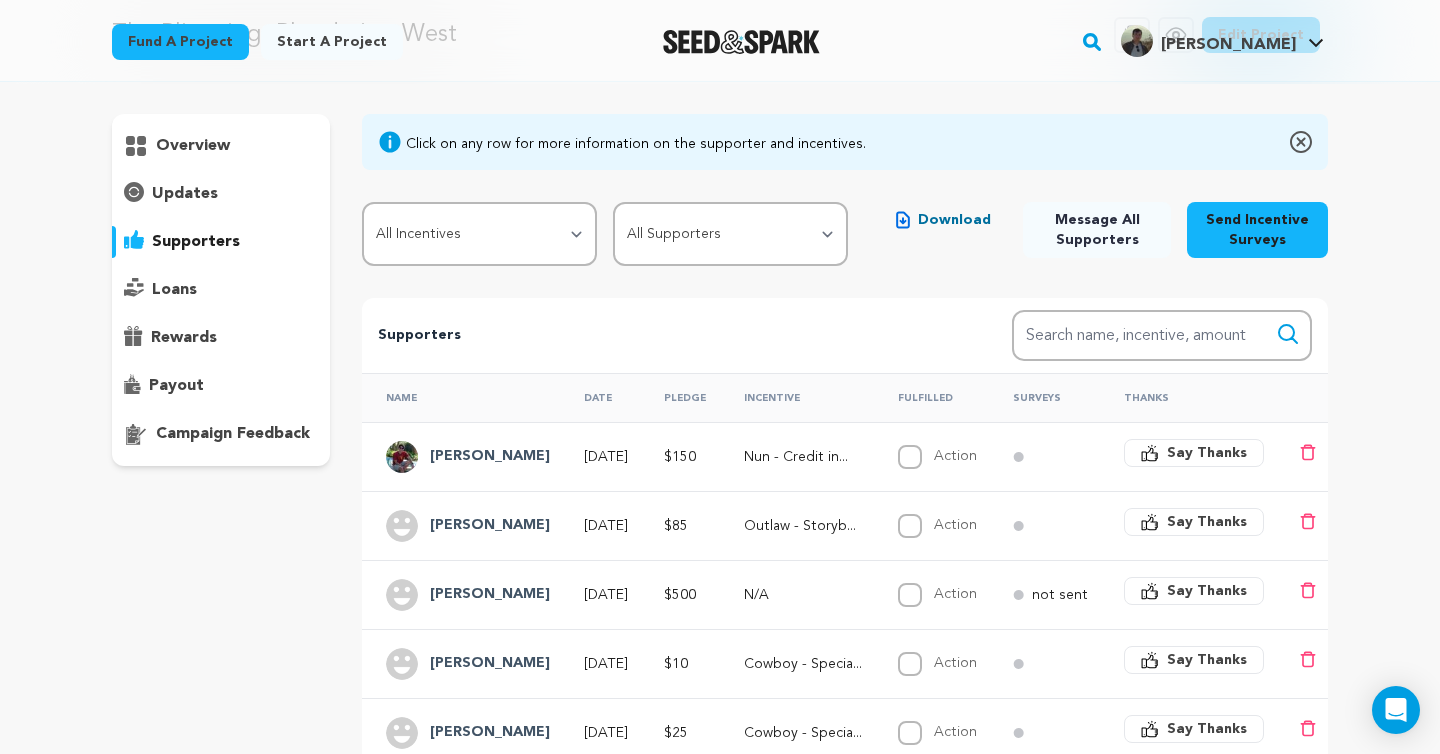 click on "overview" at bounding box center [193, 146] 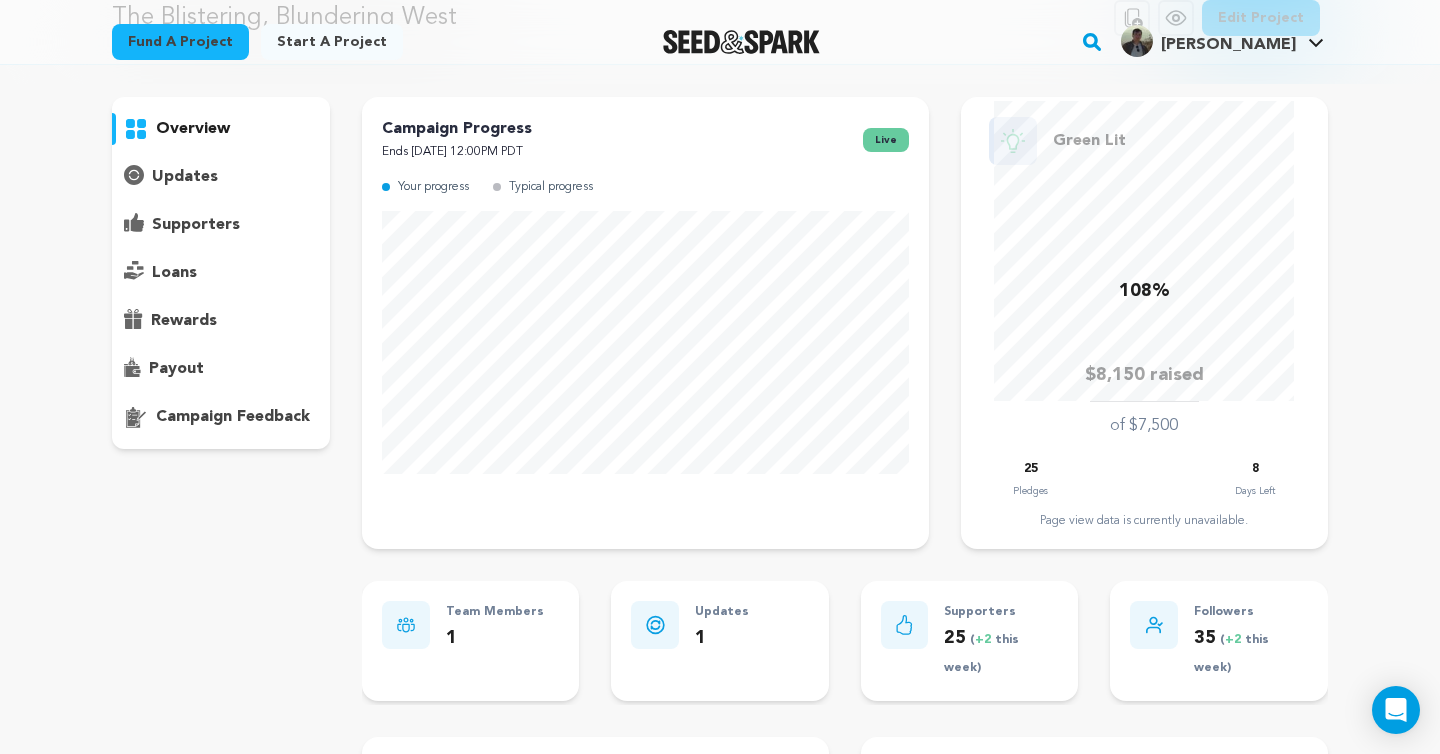 scroll, scrollTop: 0, scrollLeft: 0, axis: both 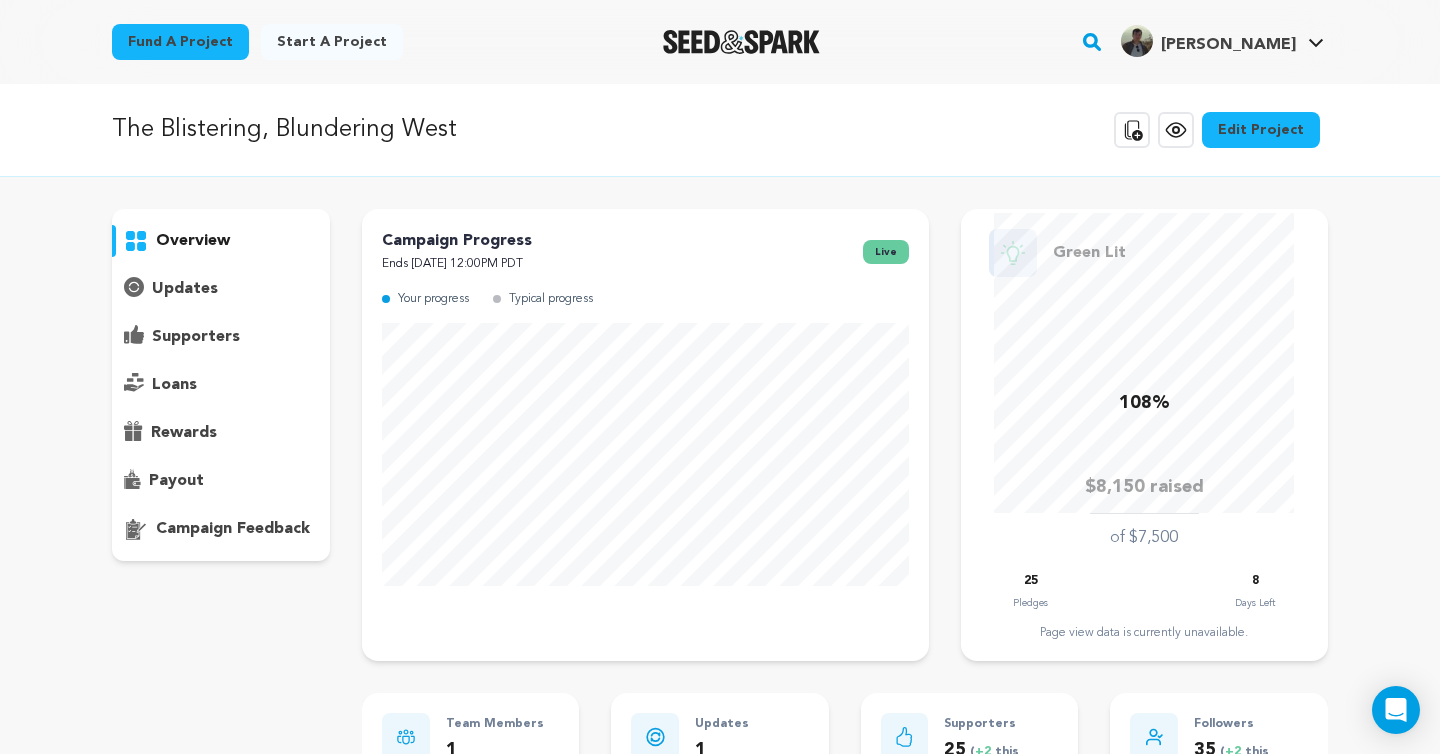click on "payout" at bounding box center [176, 481] 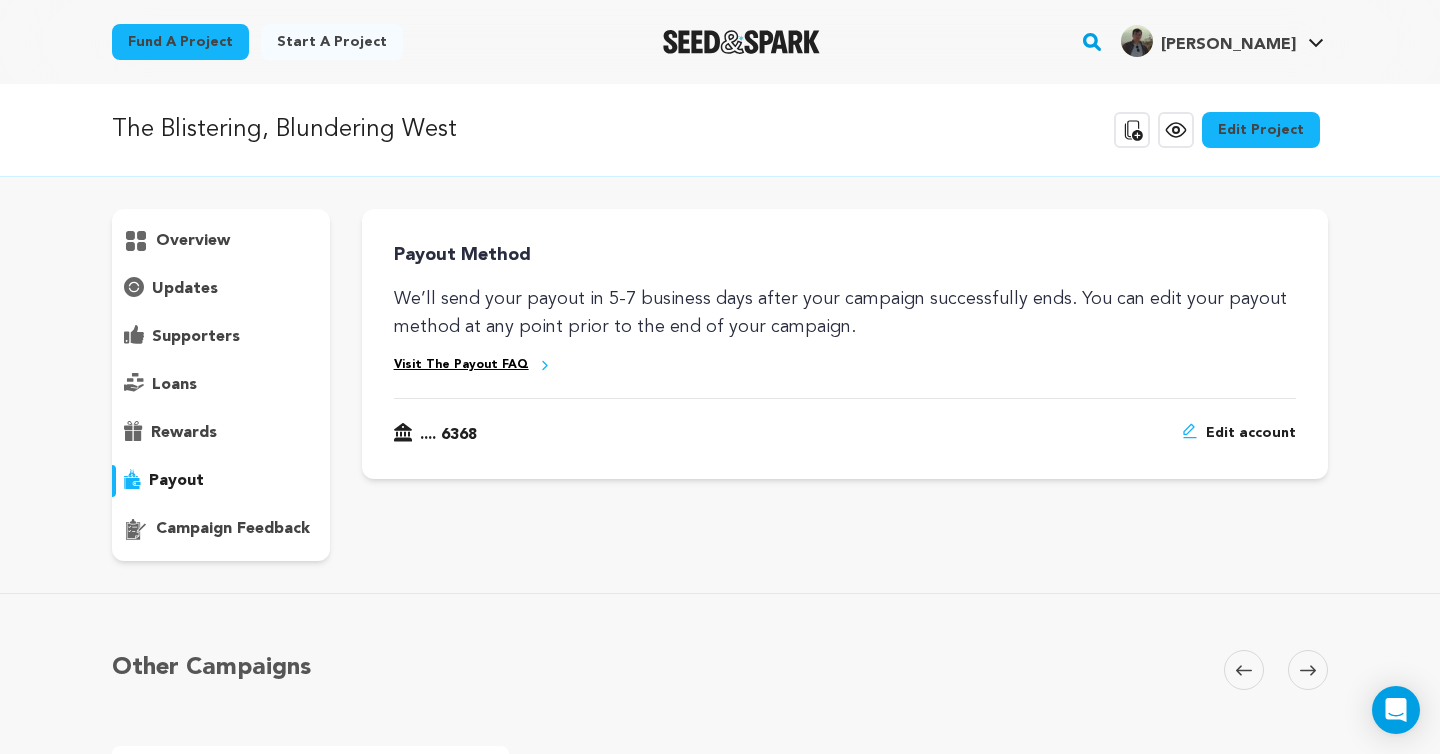 click on "Edit account" at bounding box center (1251, 435) 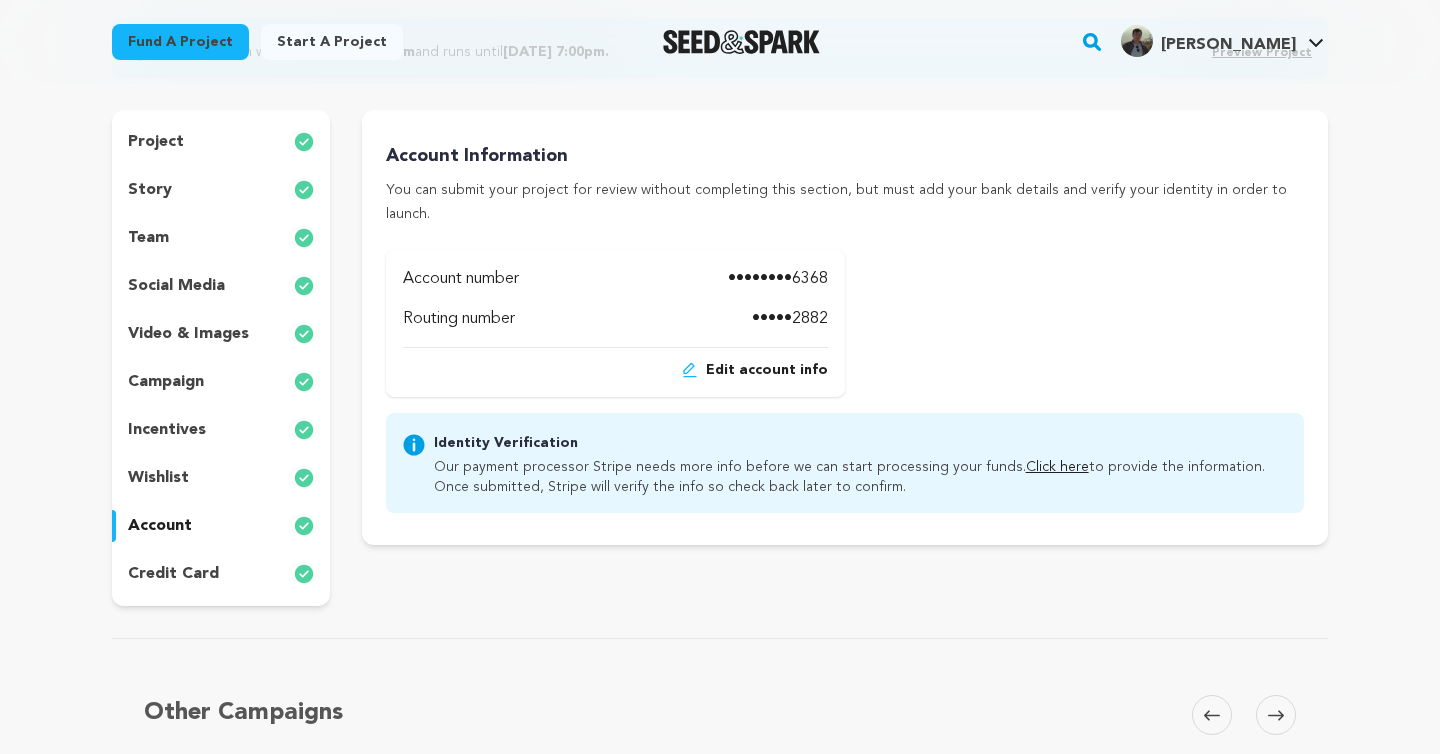 scroll, scrollTop: 213, scrollLeft: 0, axis: vertical 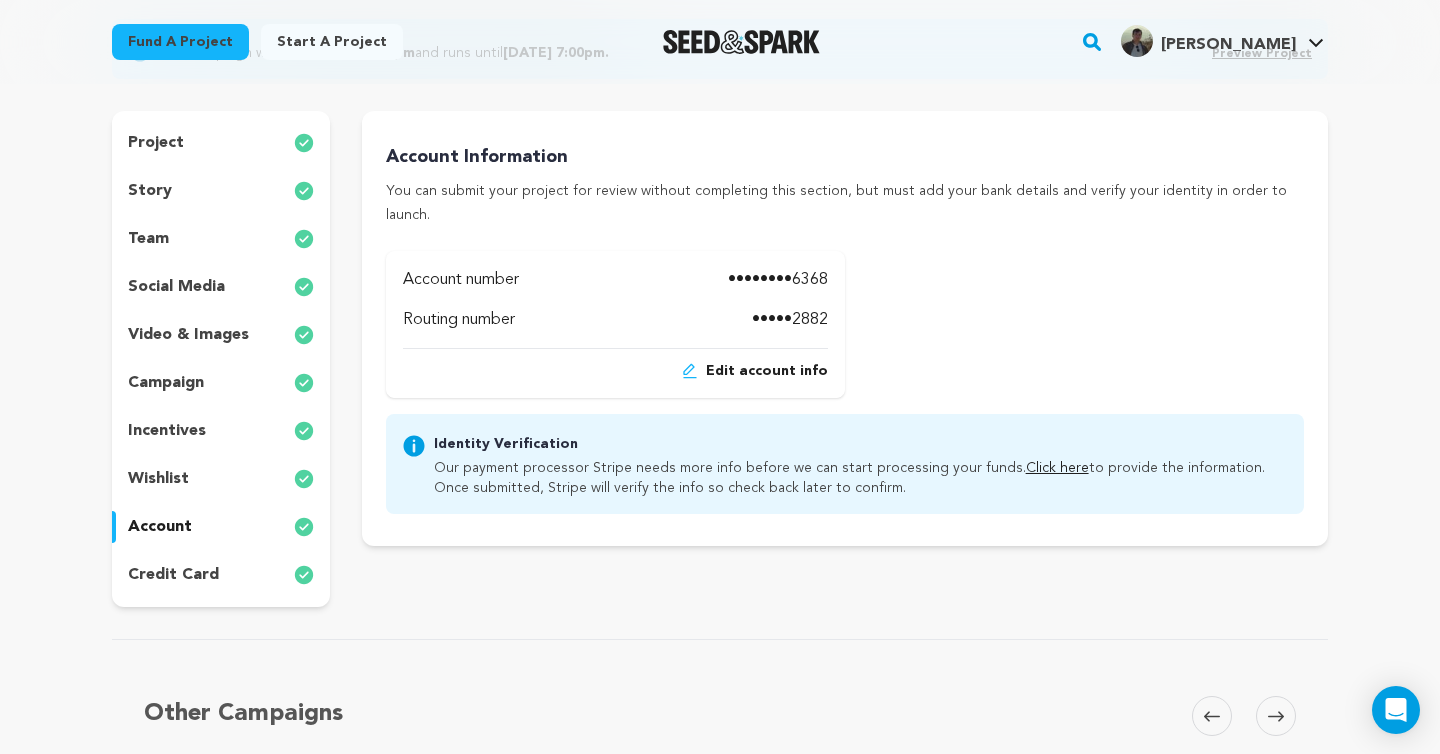 click on "Click here" at bounding box center (1057, 468) 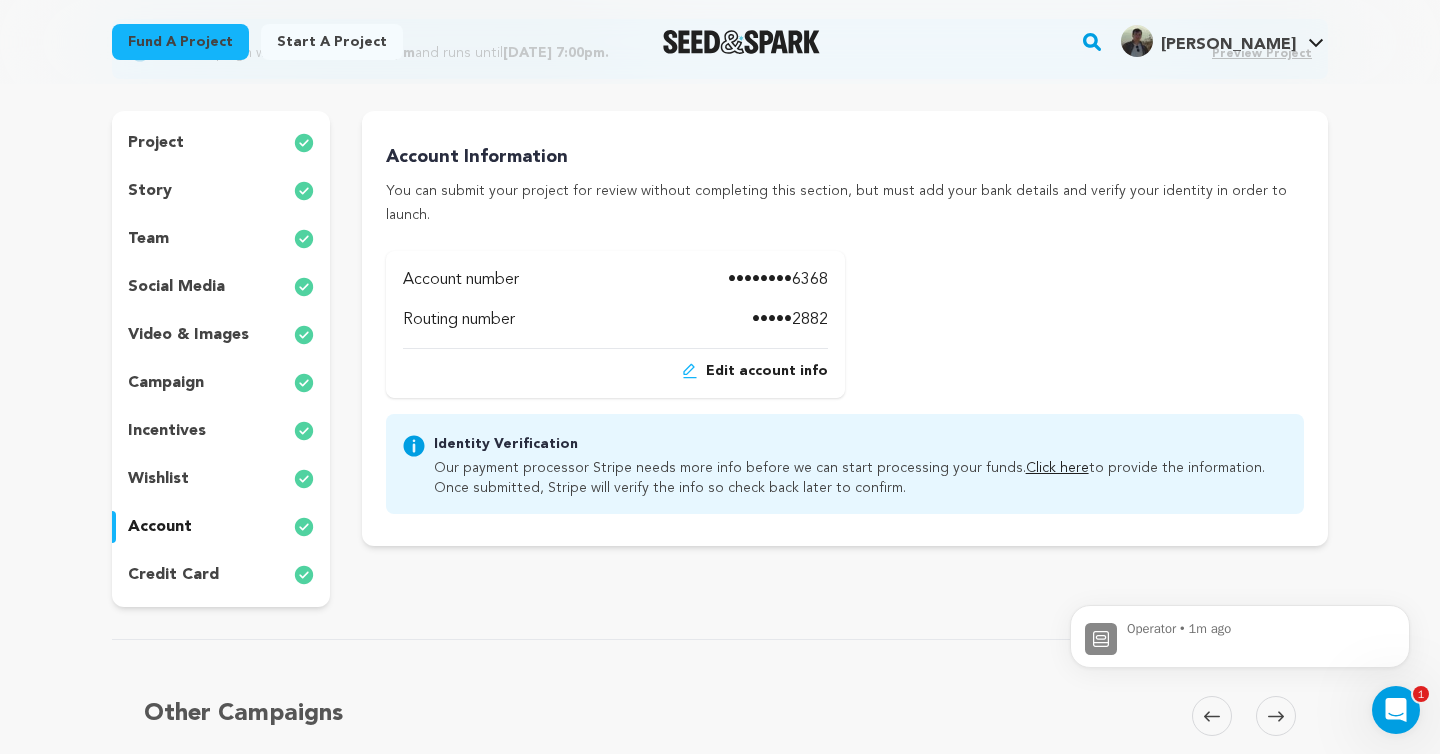 scroll, scrollTop: 0, scrollLeft: 0, axis: both 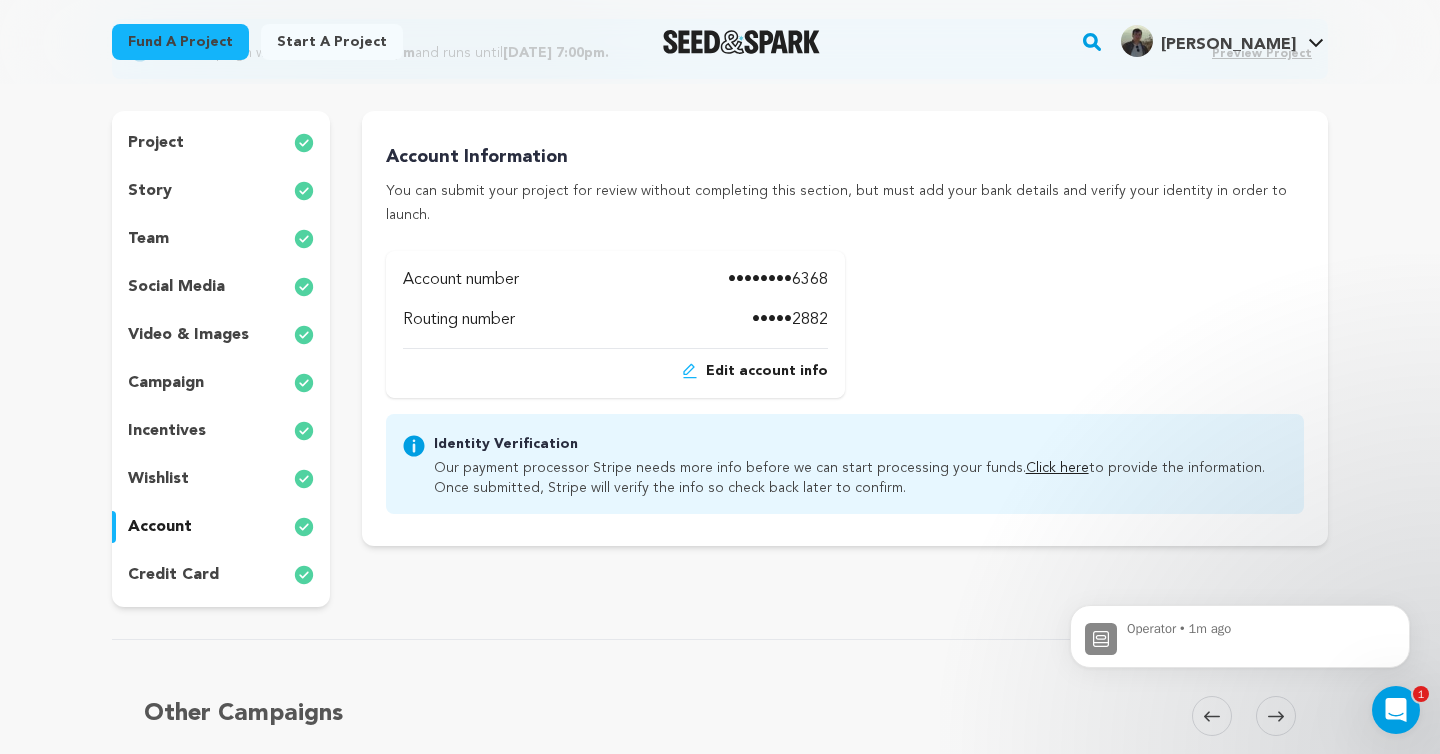 click 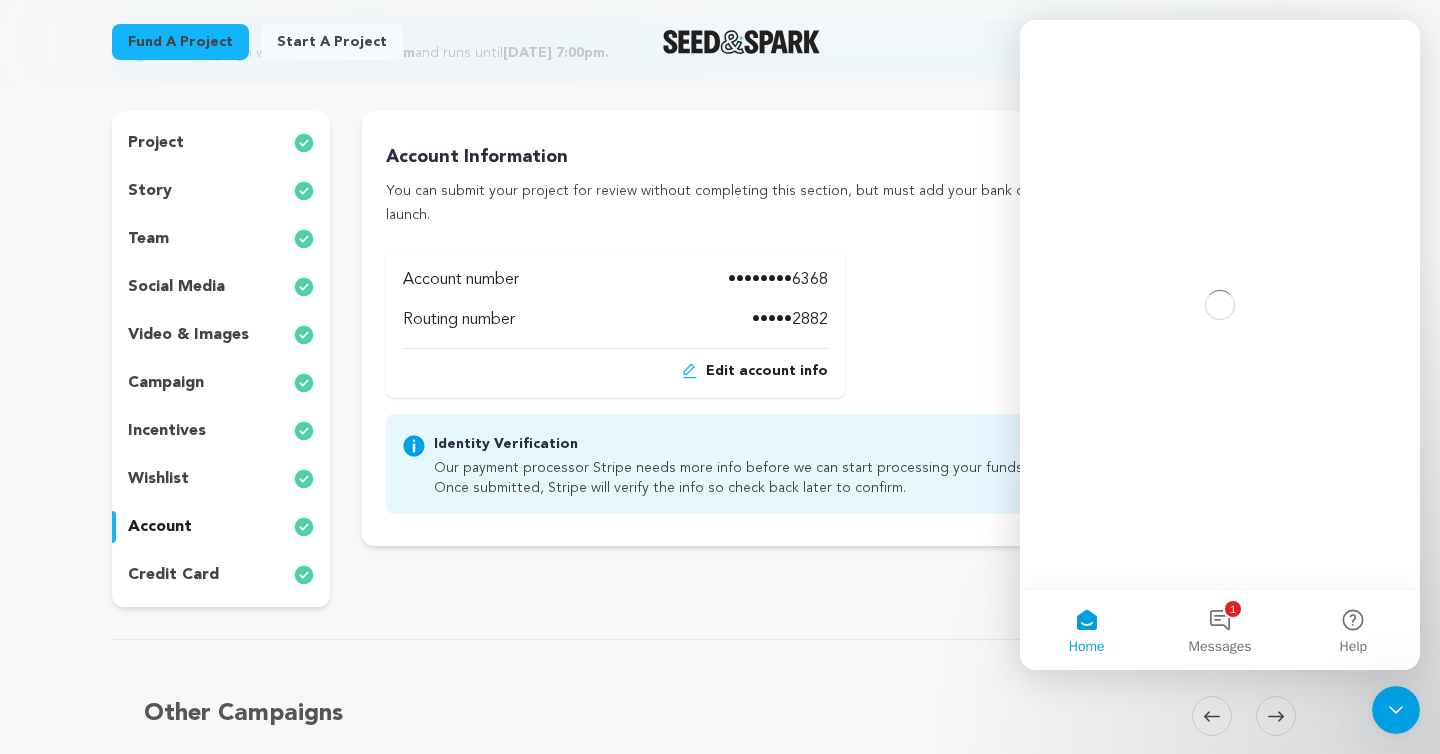 scroll, scrollTop: 0, scrollLeft: 0, axis: both 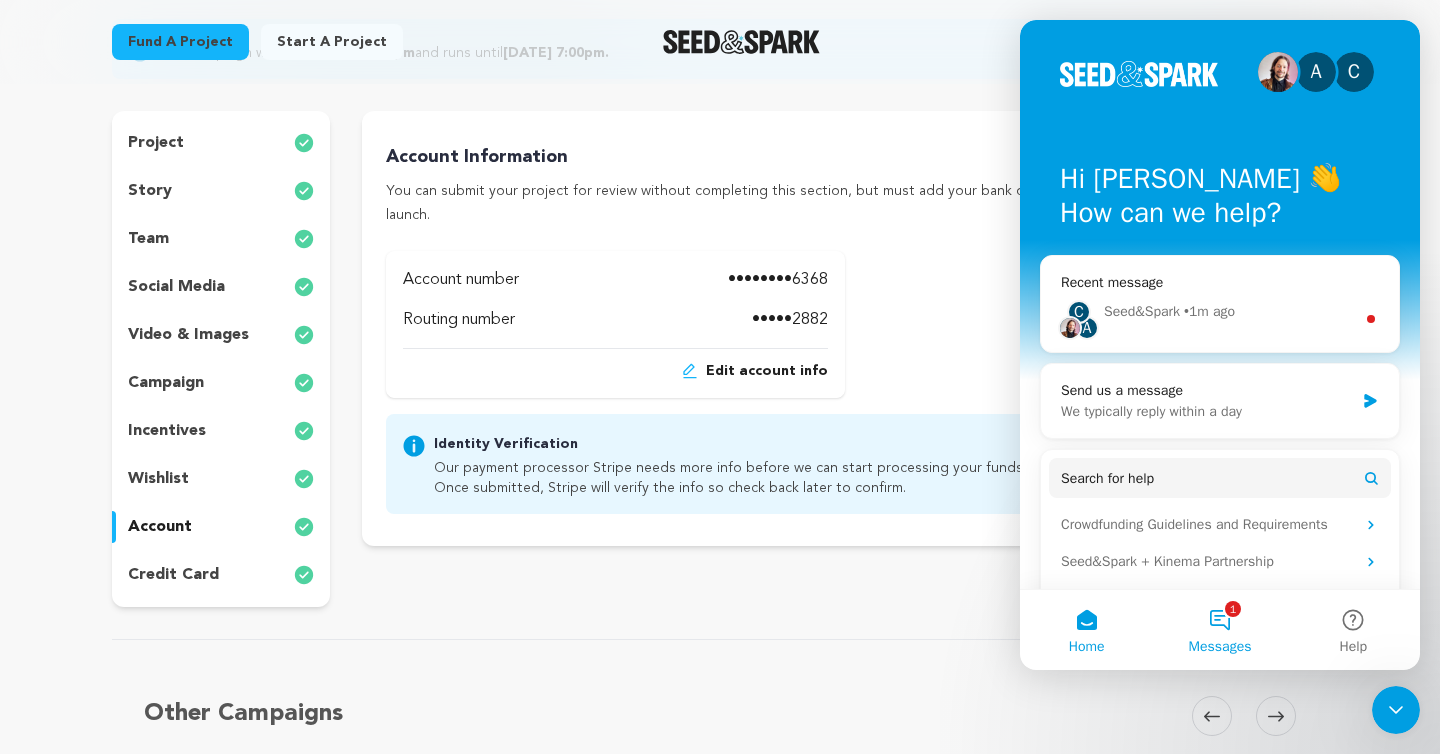 click on "1 Messages" at bounding box center [1219, 630] 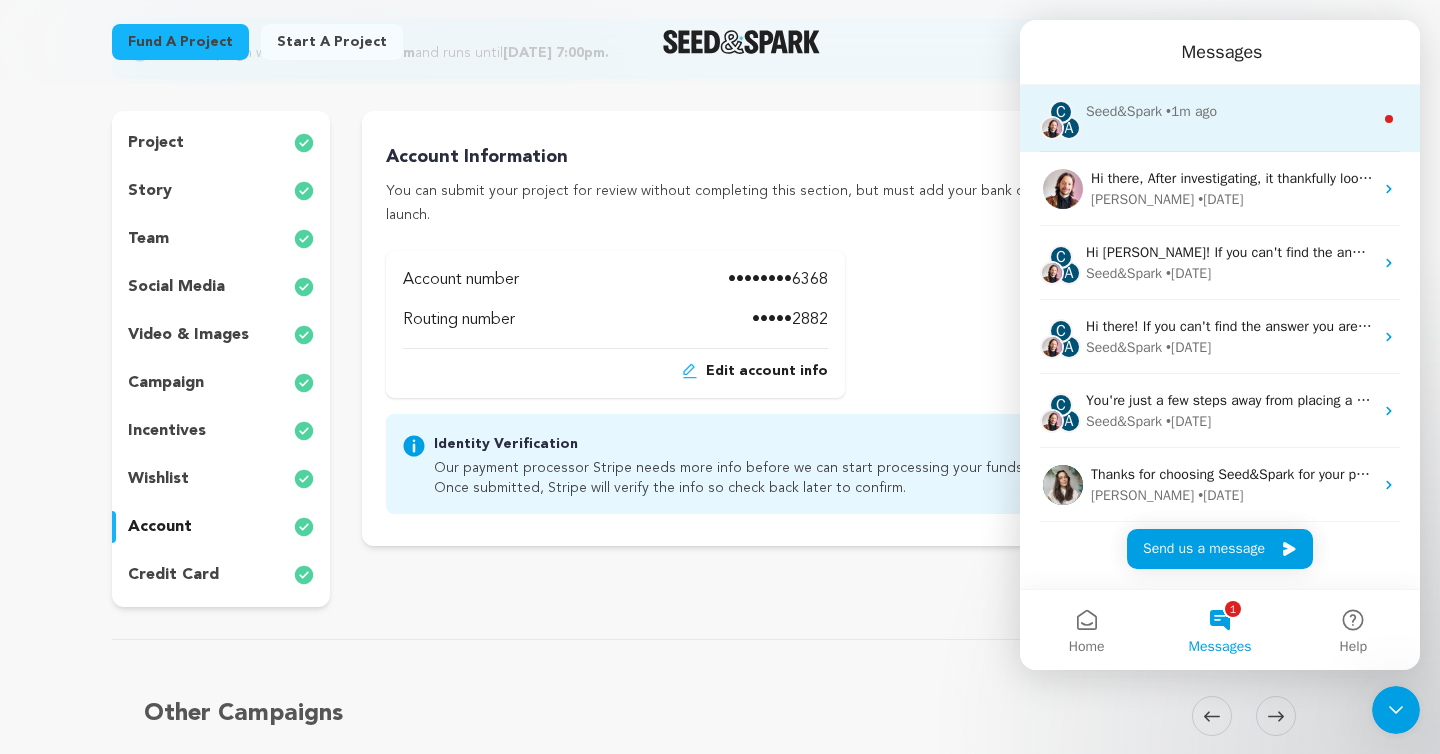 click on "C A Seed&Spark •  1m ago" at bounding box center (1220, 118) 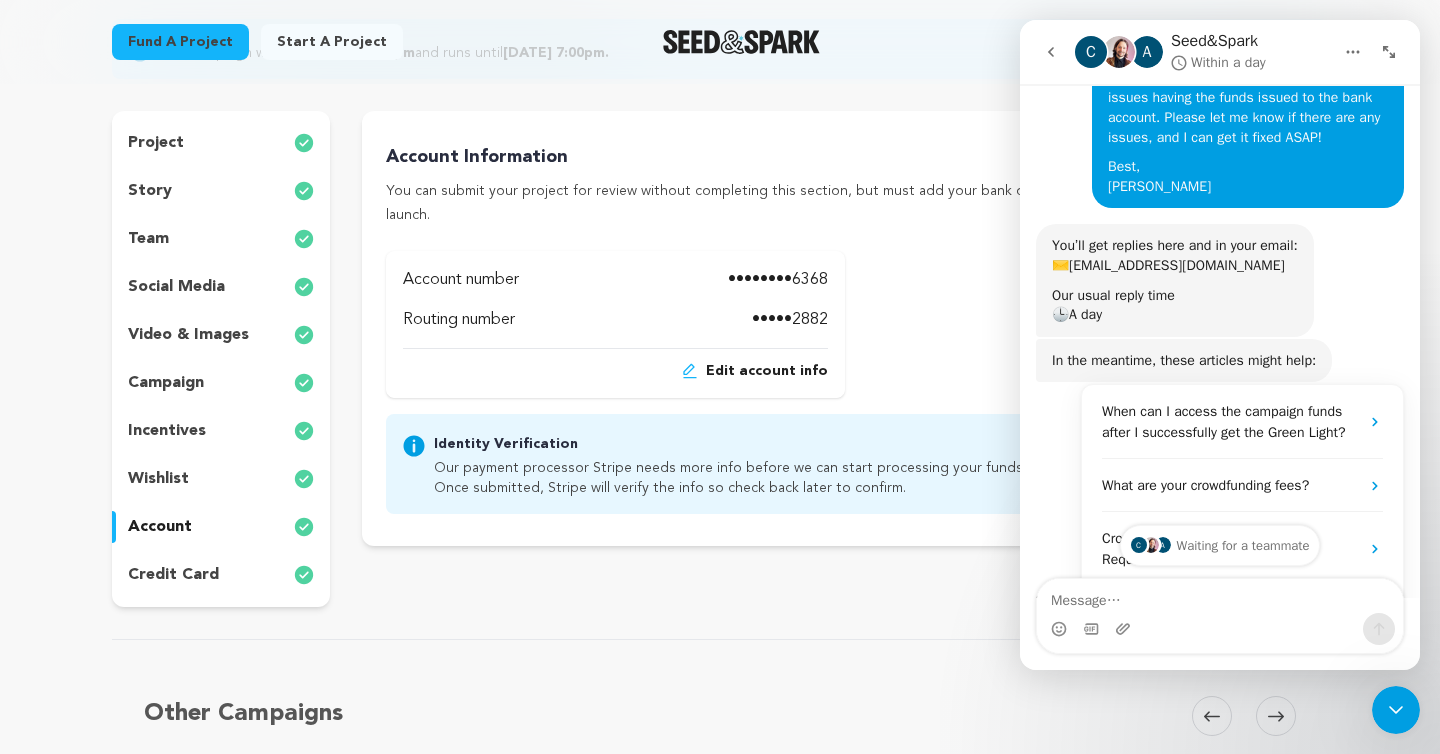 scroll, scrollTop: 202, scrollLeft: 0, axis: vertical 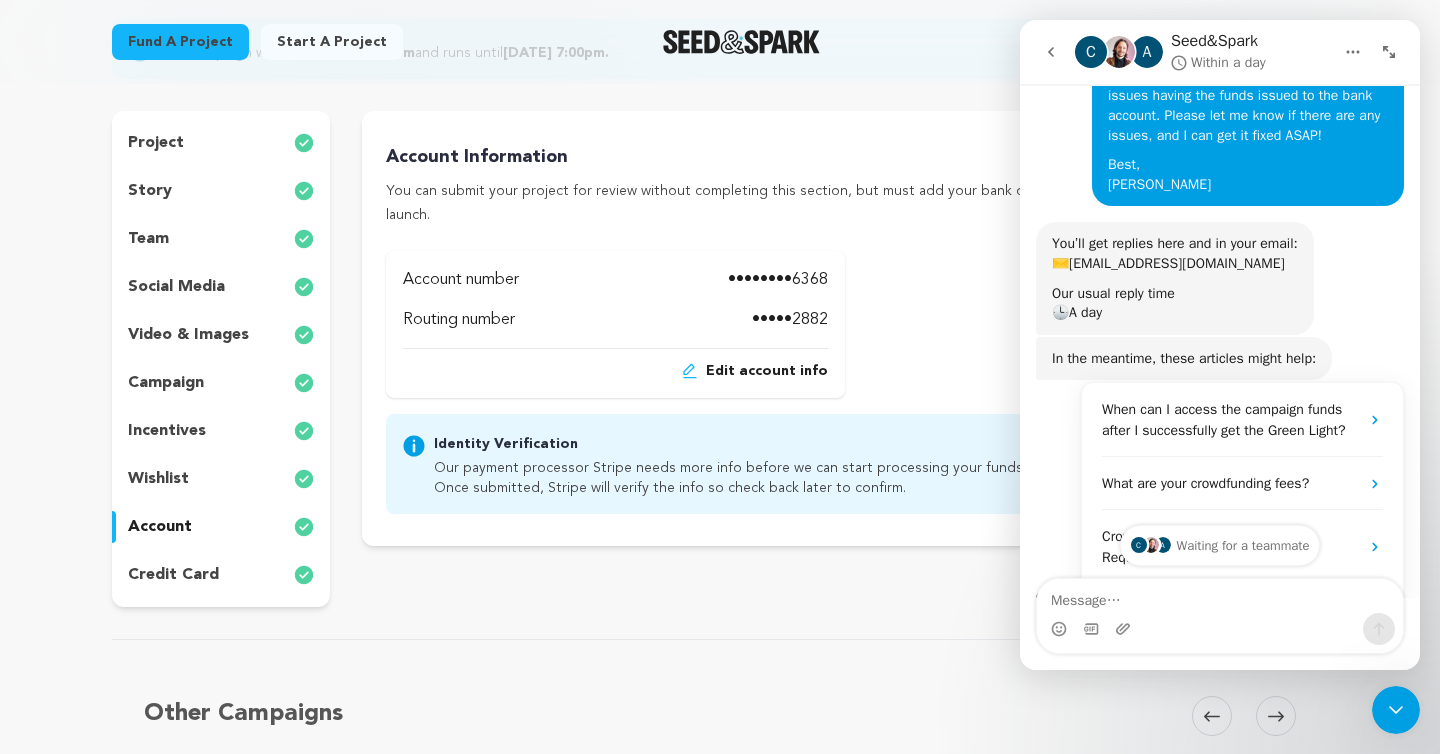 click 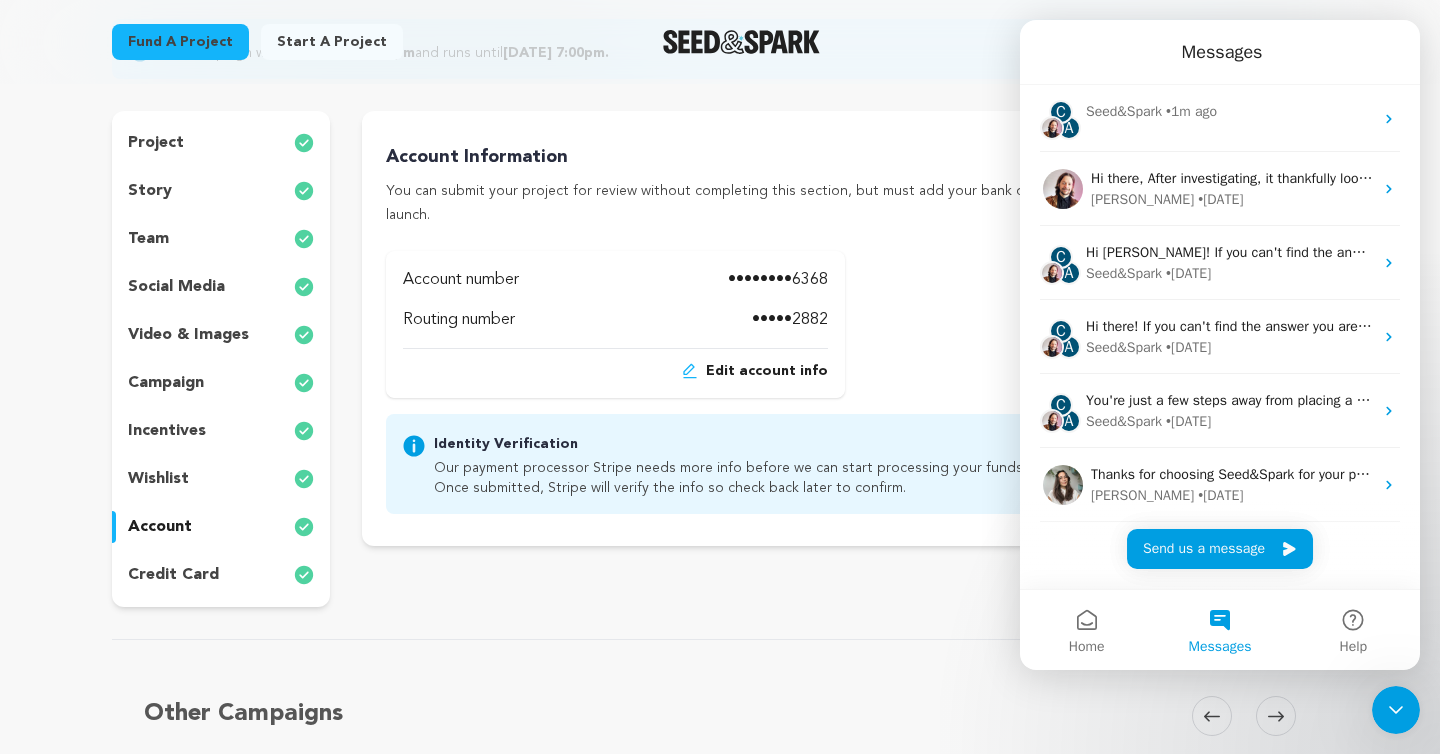 scroll, scrollTop: 0, scrollLeft: 0, axis: both 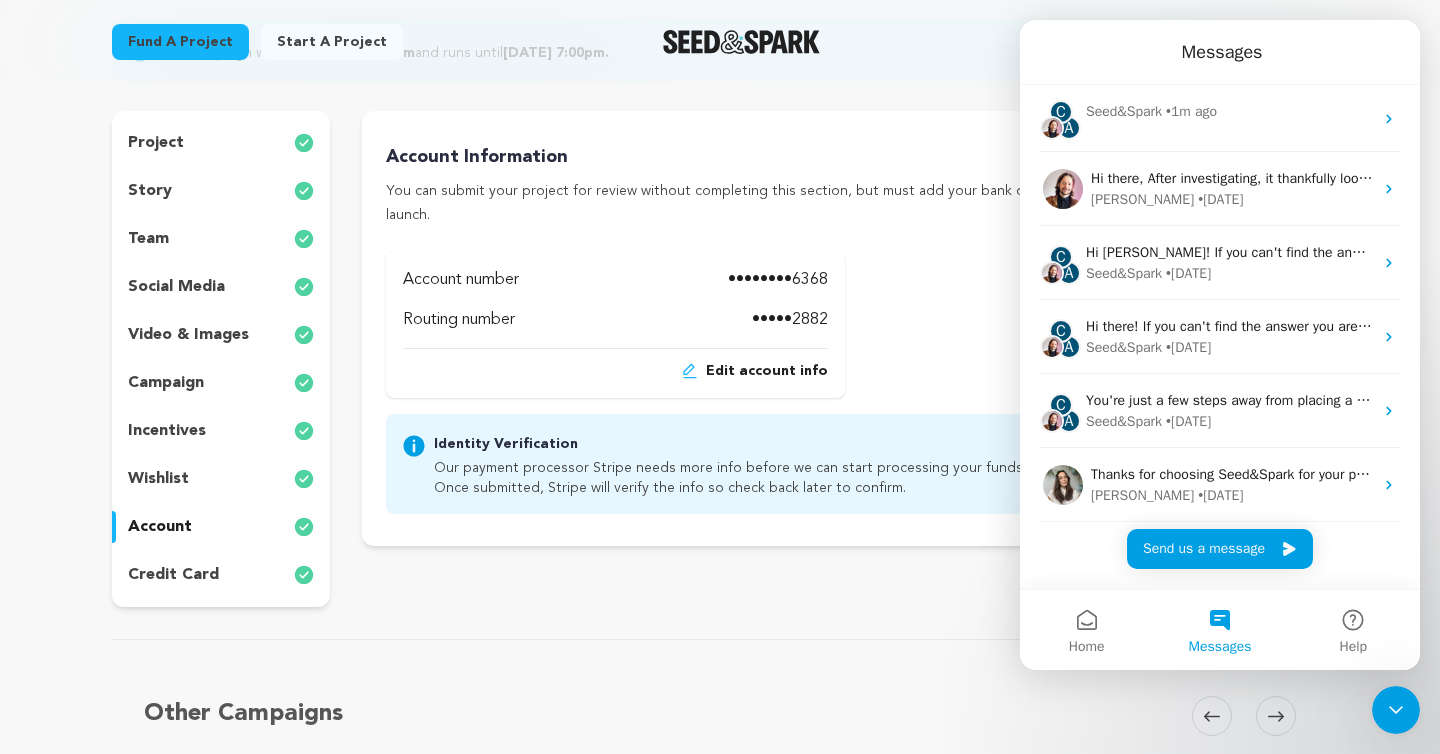 click at bounding box center (1396, 710) 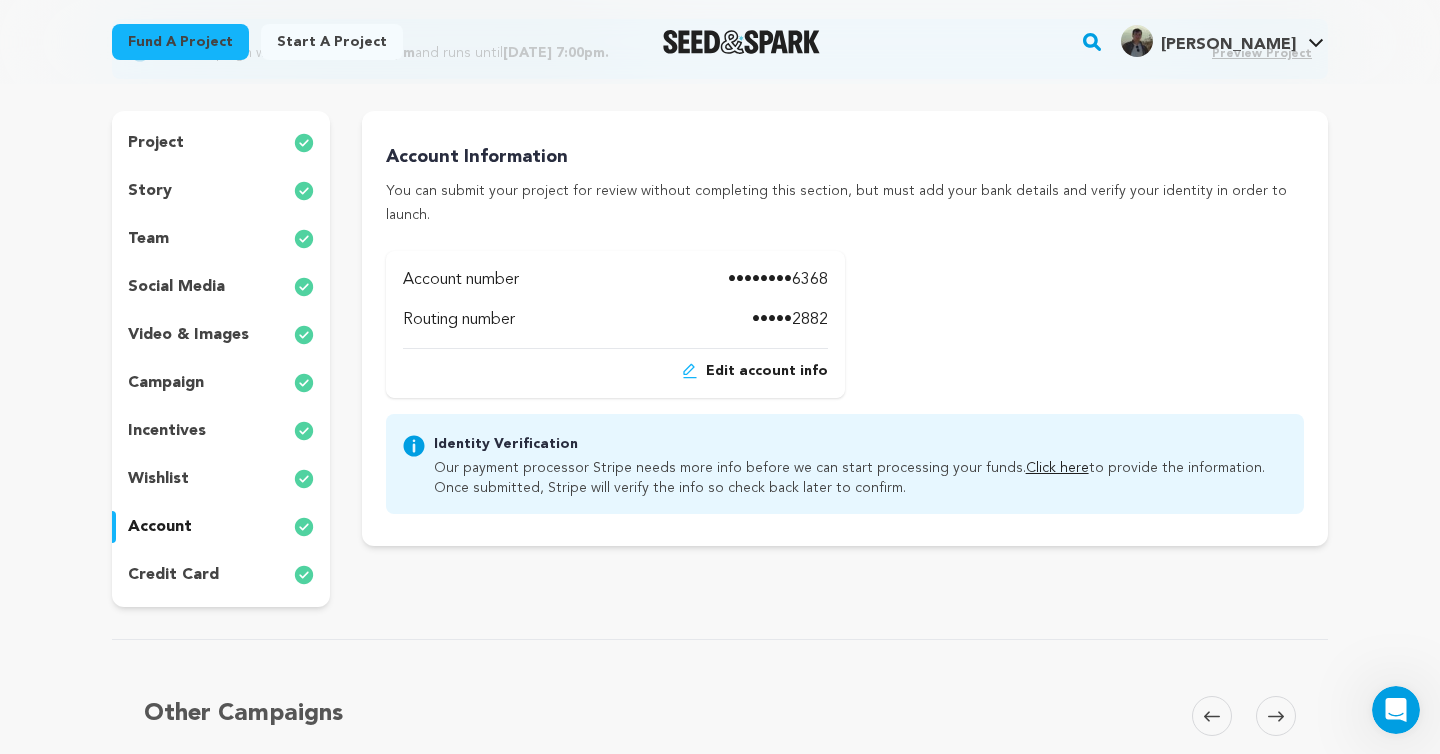 scroll, scrollTop: 0, scrollLeft: 0, axis: both 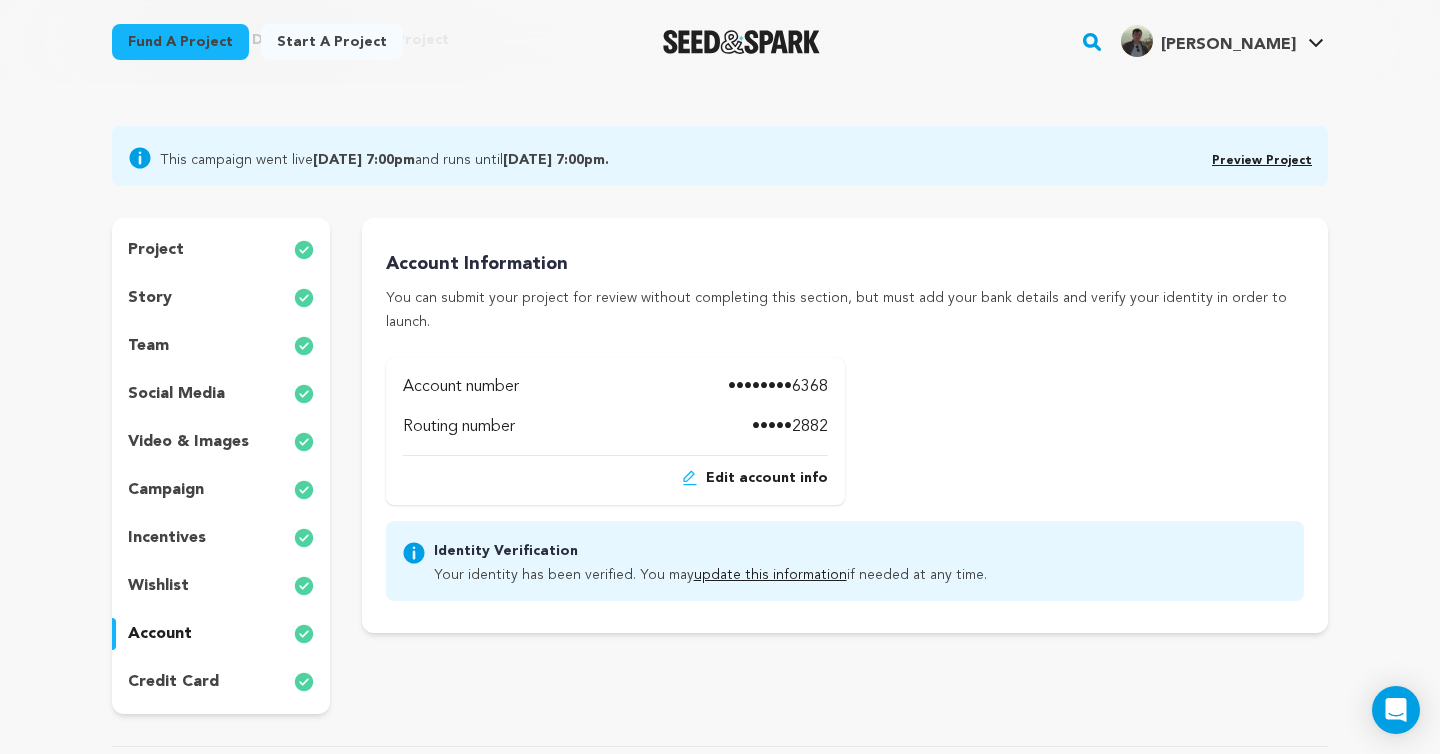 click at bounding box center [741, 42] 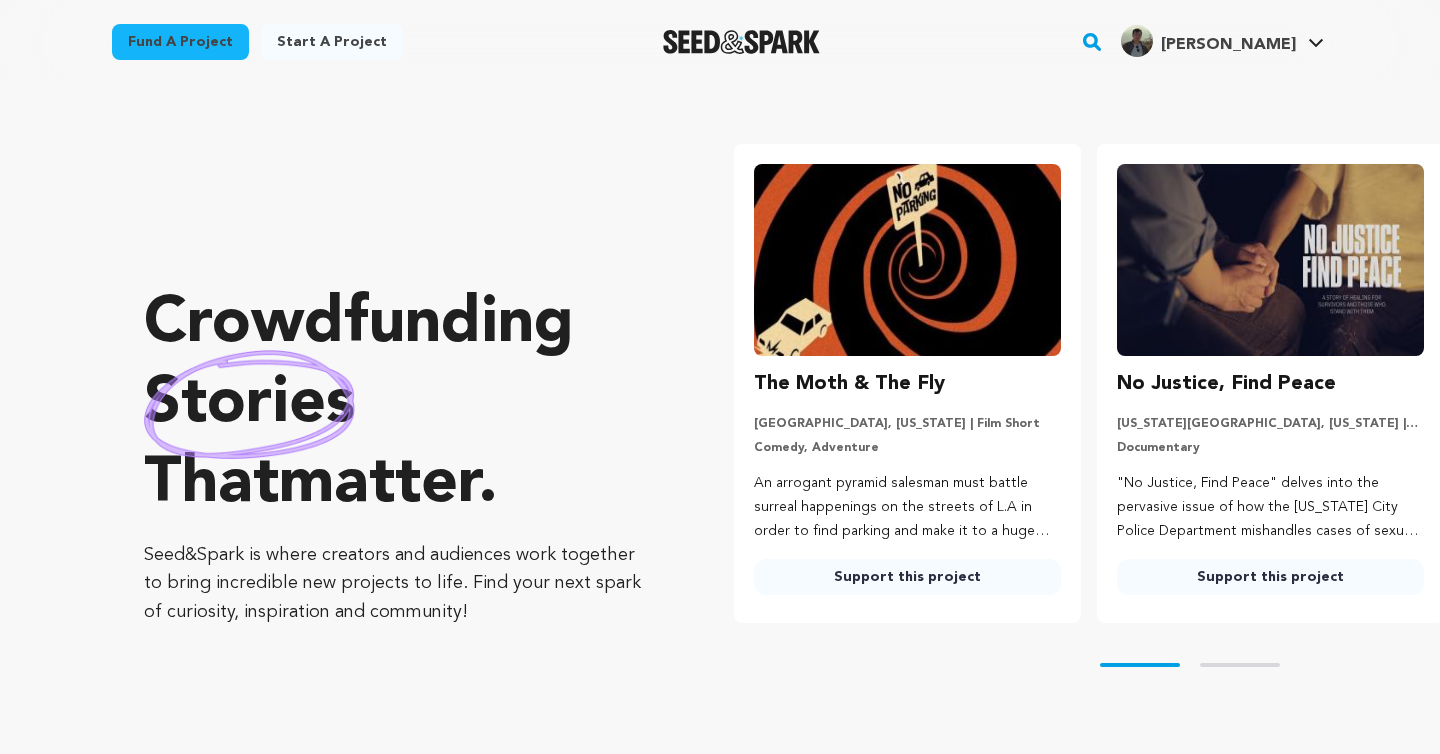 scroll, scrollTop: 0, scrollLeft: 0, axis: both 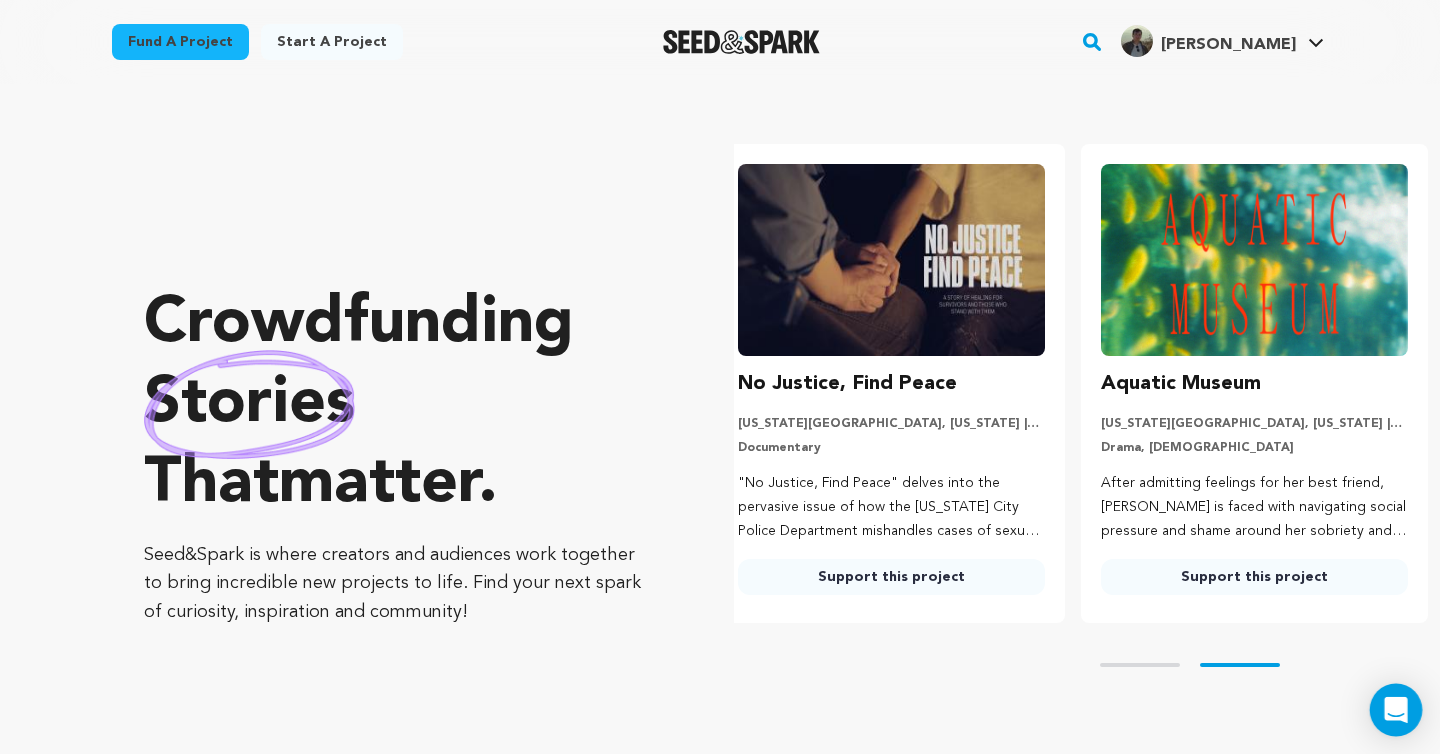 click 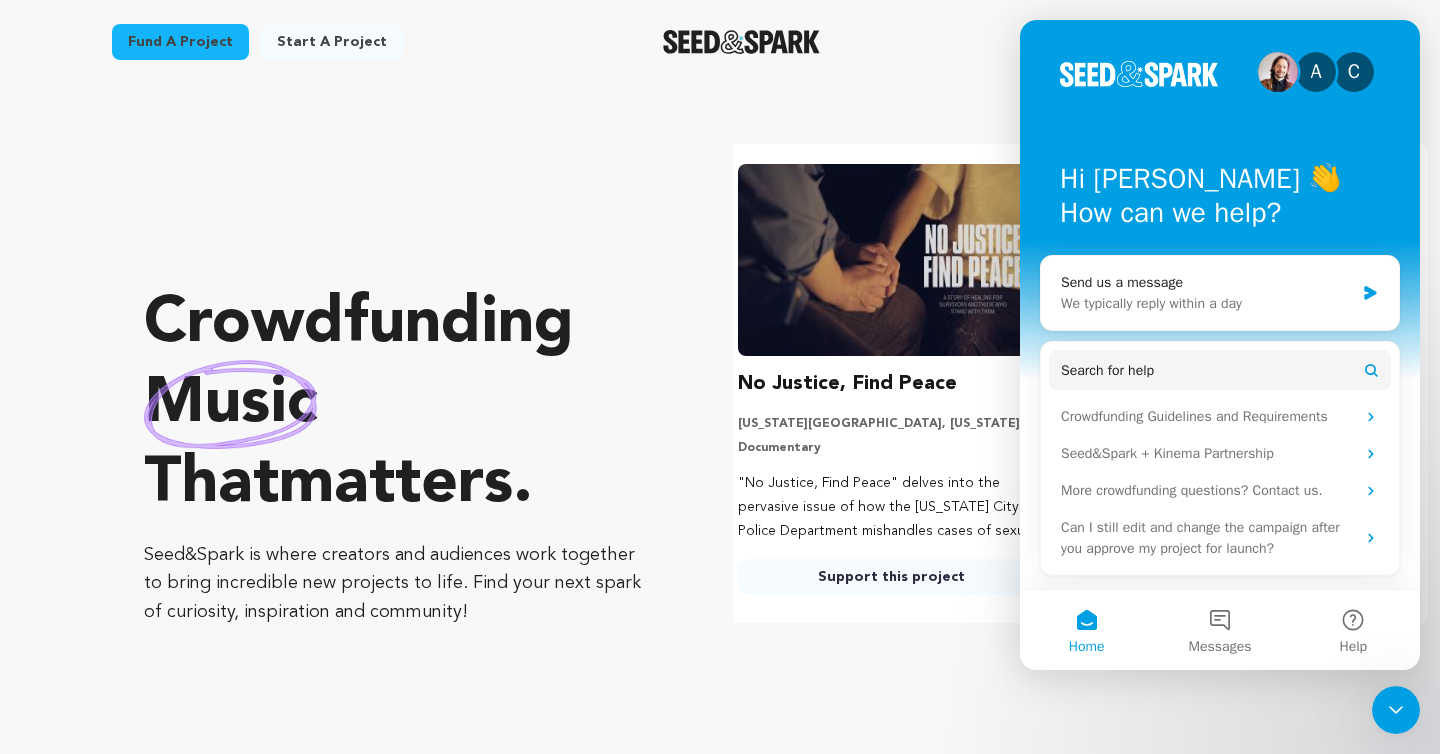 scroll, scrollTop: 0, scrollLeft: 0, axis: both 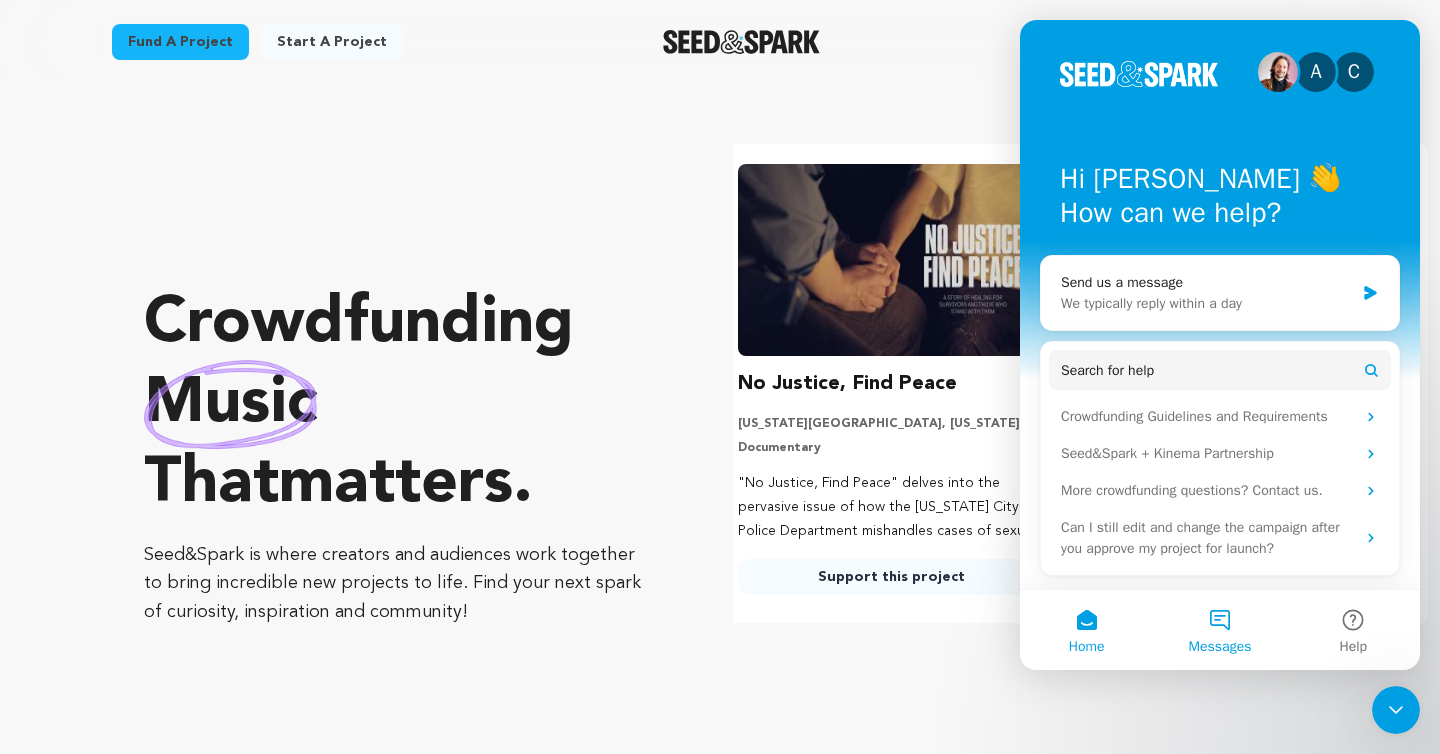 click on "Messages" at bounding box center (1219, 630) 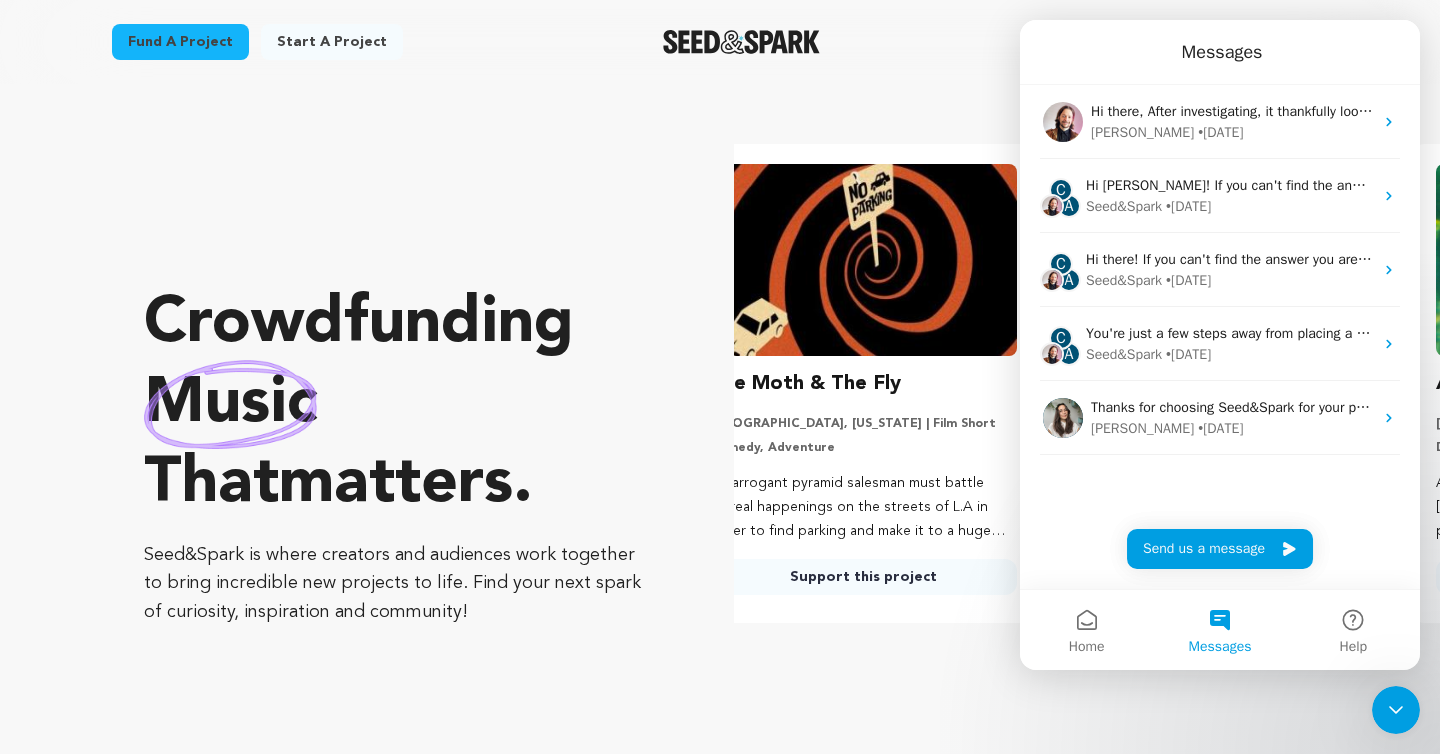 scroll, scrollTop: 0, scrollLeft: 0, axis: both 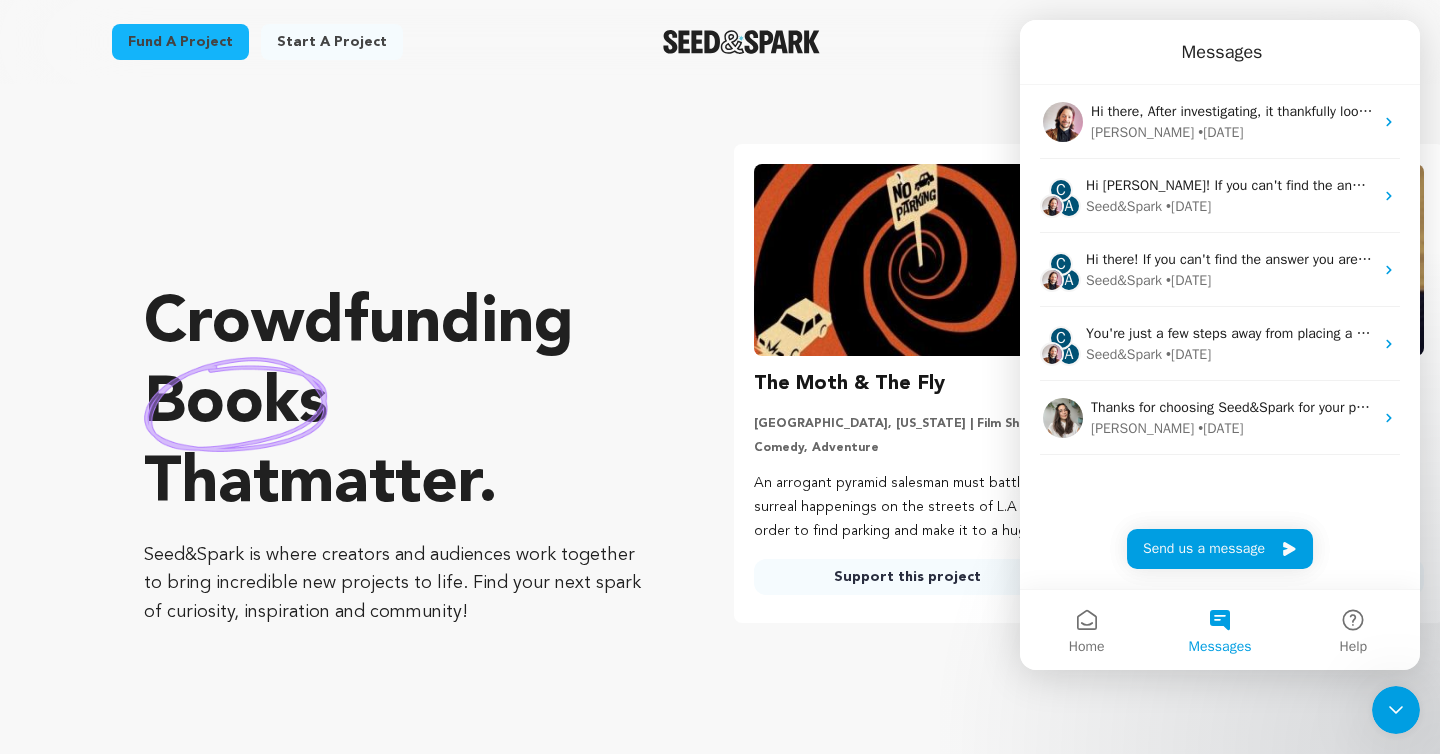 click on "Crowdfunding
books
that  matter .
Seed&Spark is where creators and audiences work together to bring incredible new projects to life. Find your next spark of curiosity, inspiration and community!
Carousel
Skip to previous slide page
Carousel
Carousel" at bounding box center (792, 455) 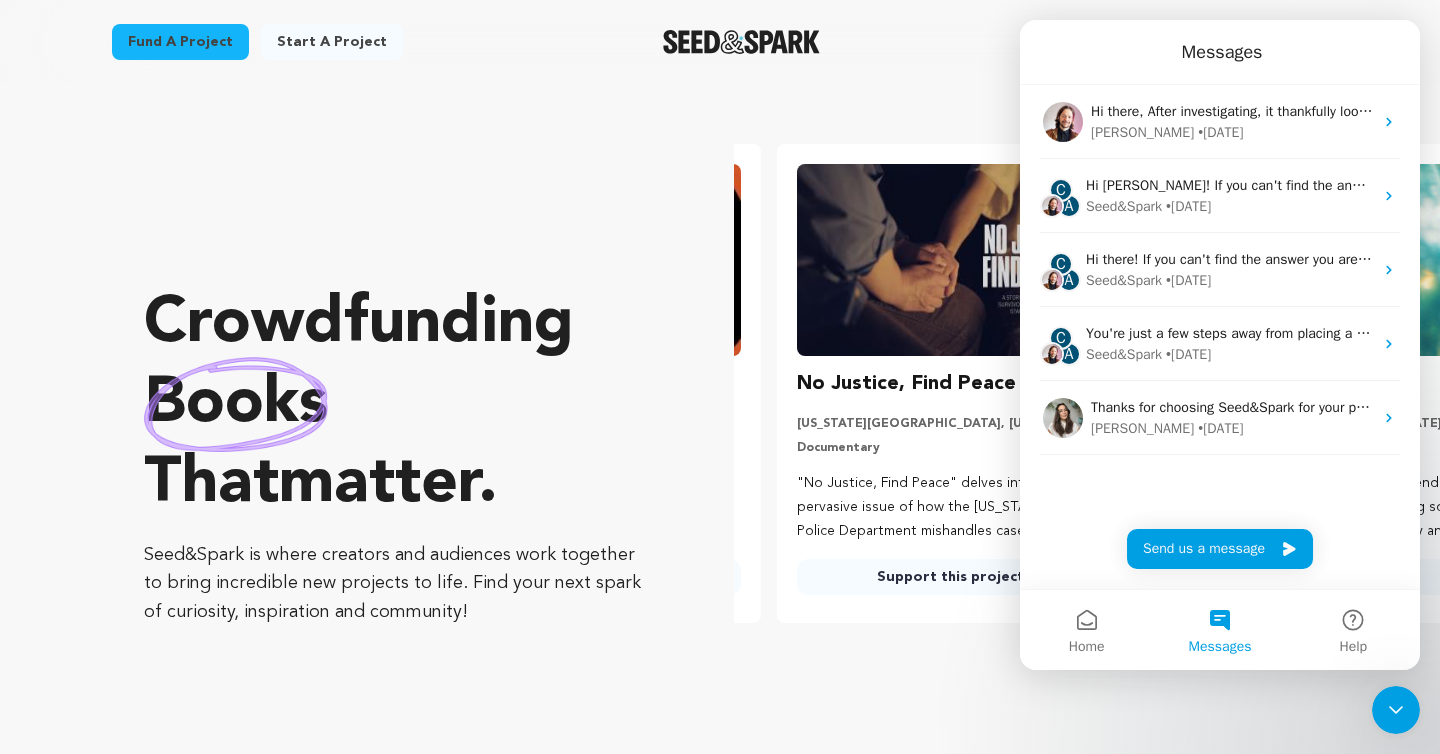 scroll, scrollTop: 0, scrollLeft: 379, axis: horizontal 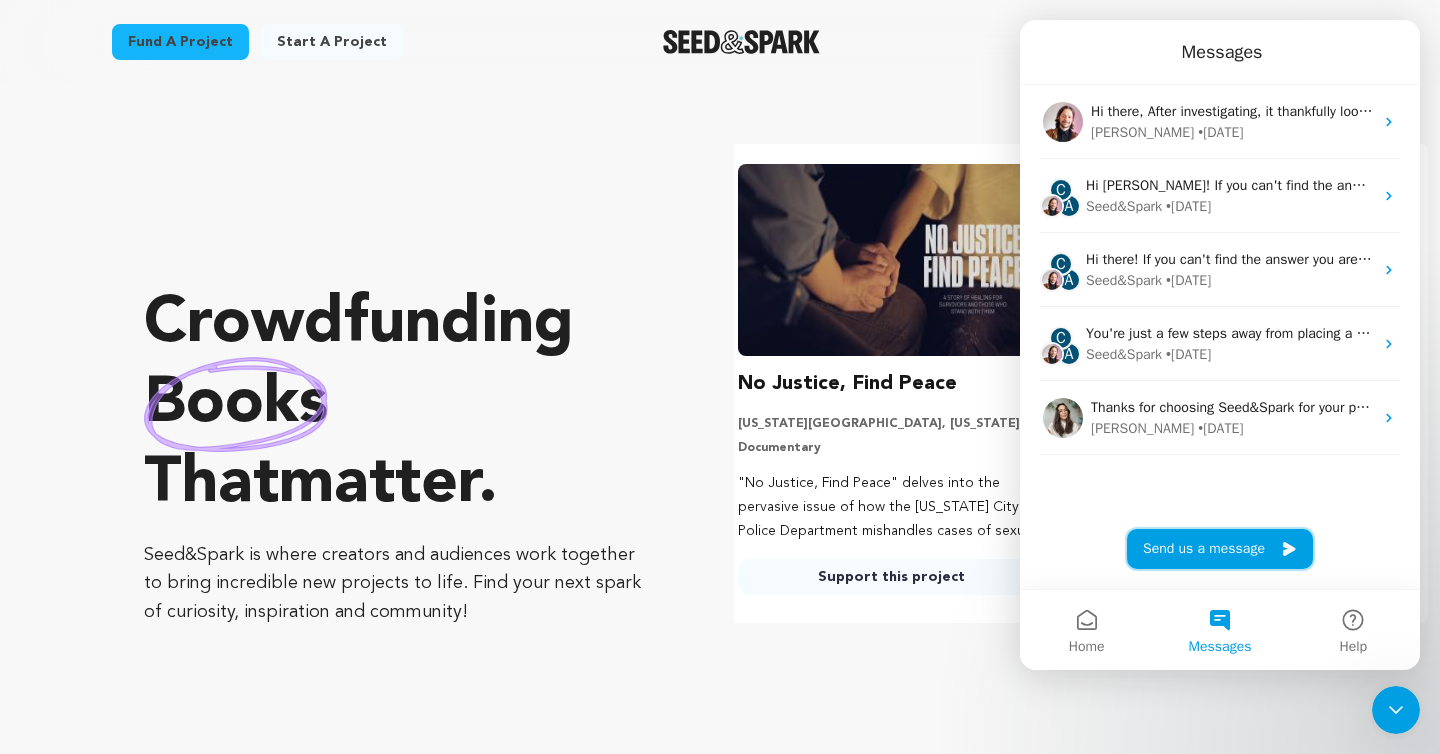 click on "Send us a message" at bounding box center (1220, 549) 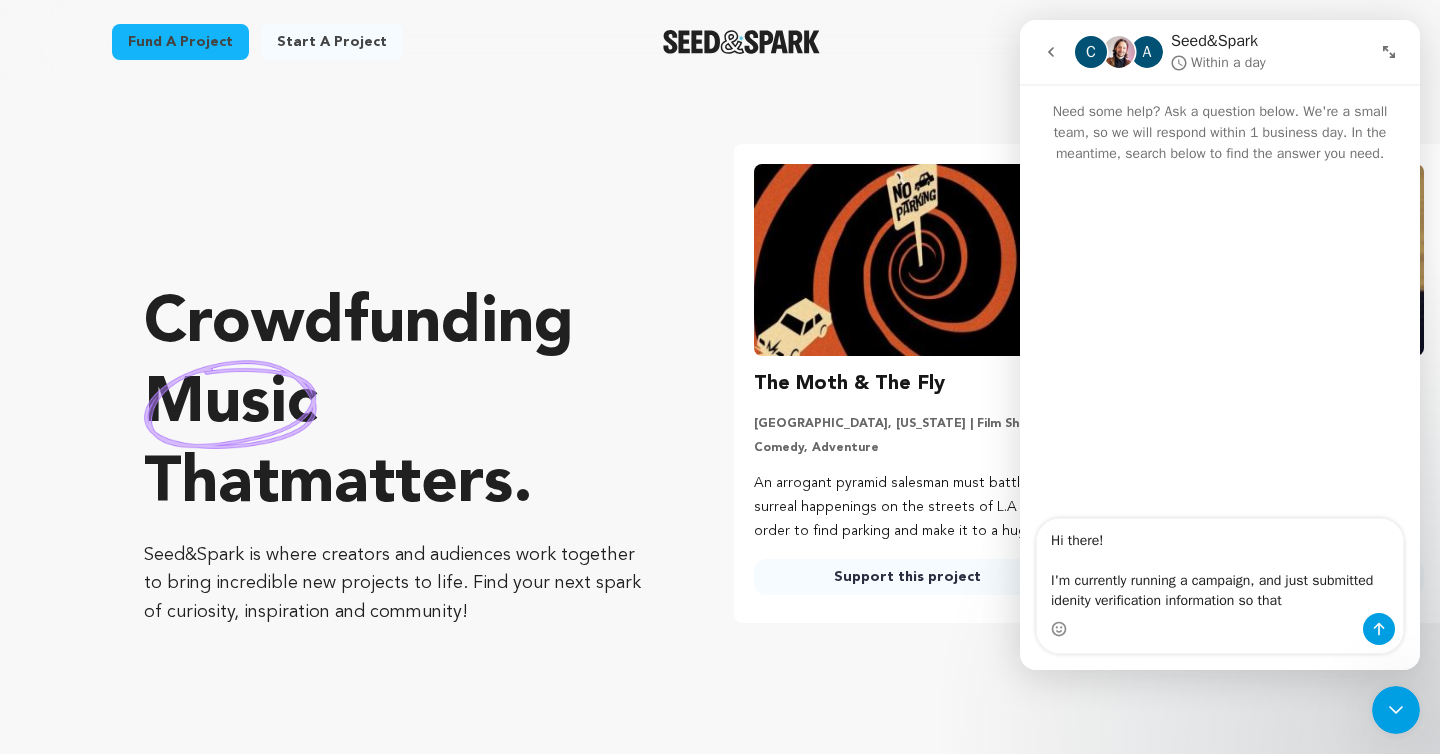scroll, scrollTop: 0, scrollLeft: 0, axis: both 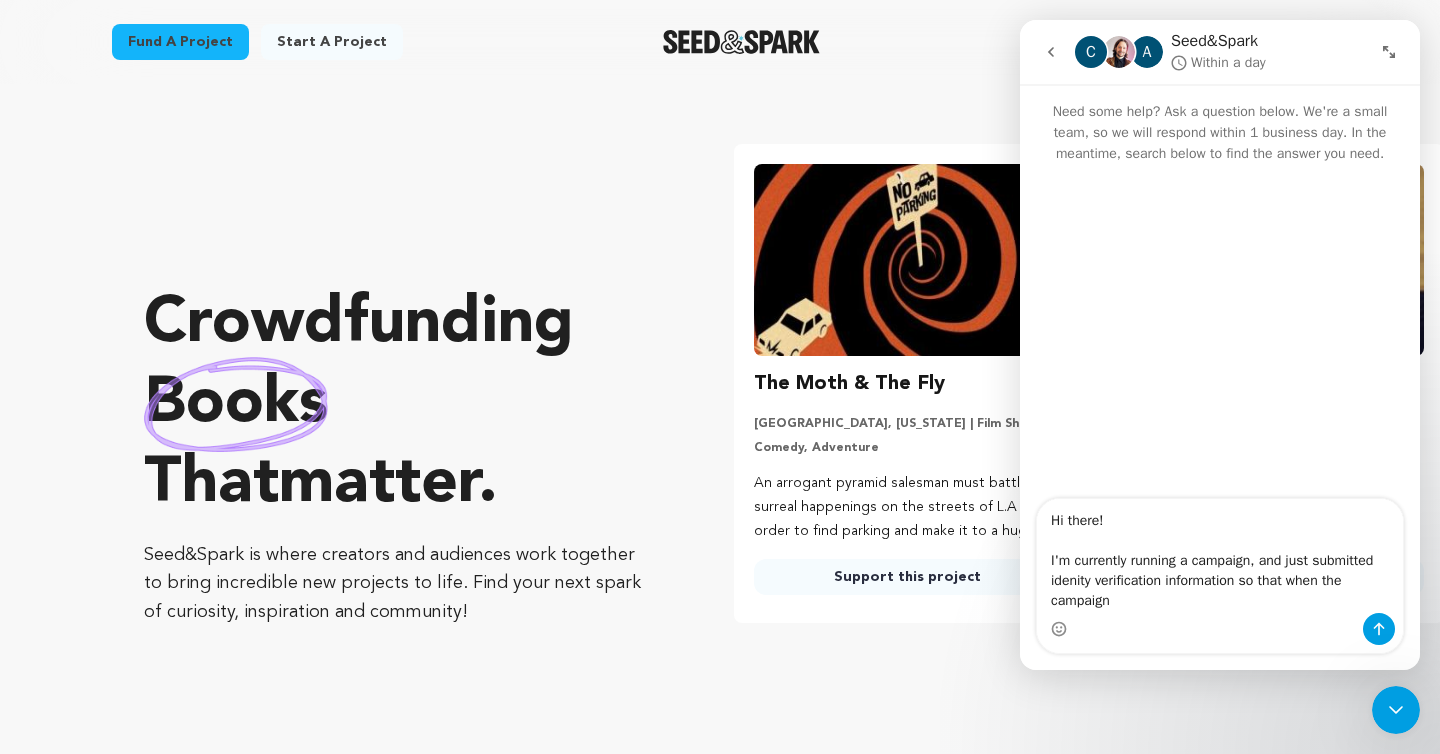 click on "Hi there!
I'm currently running a campaign, and just submitted idenity verification information so that when the campaign" at bounding box center [1220, 556] 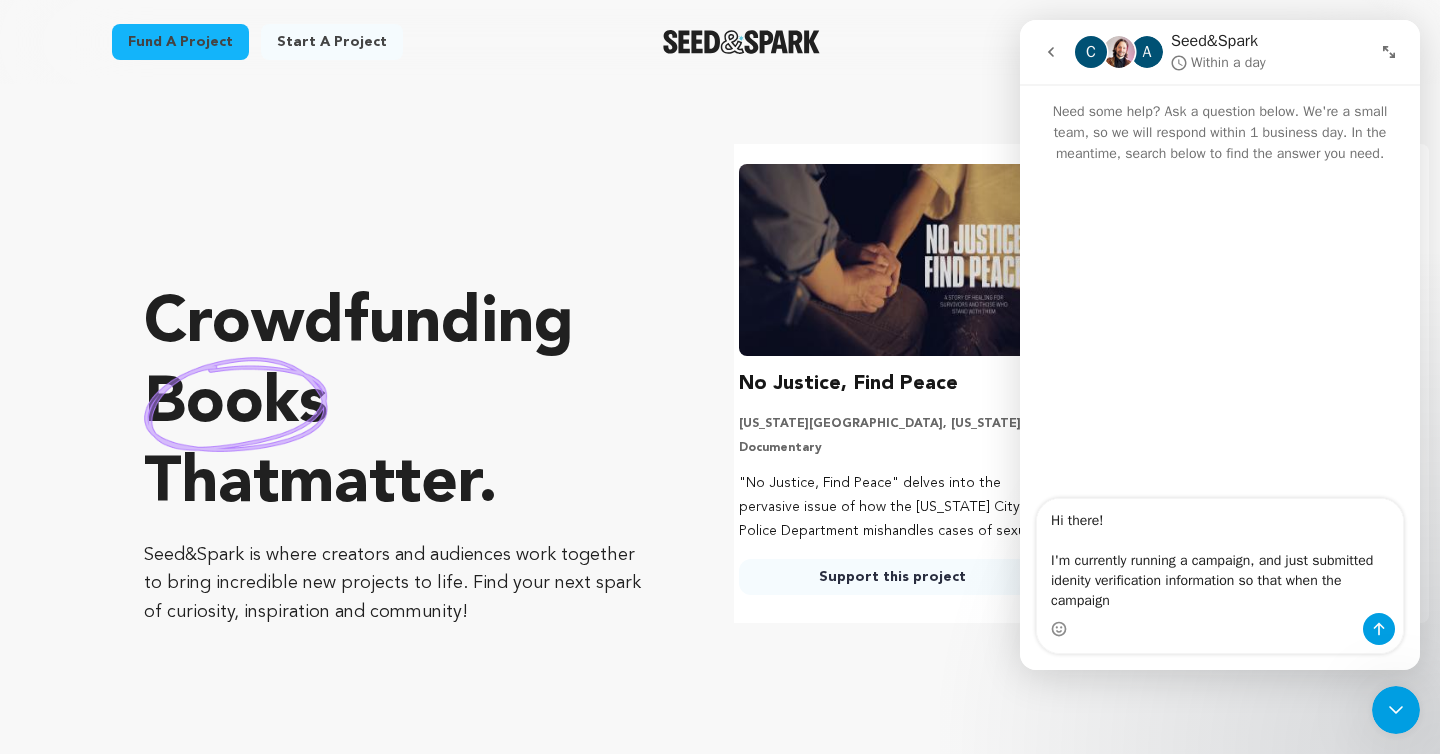 scroll, scrollTop: 0, scrollLeft: 379, axis: horizontal 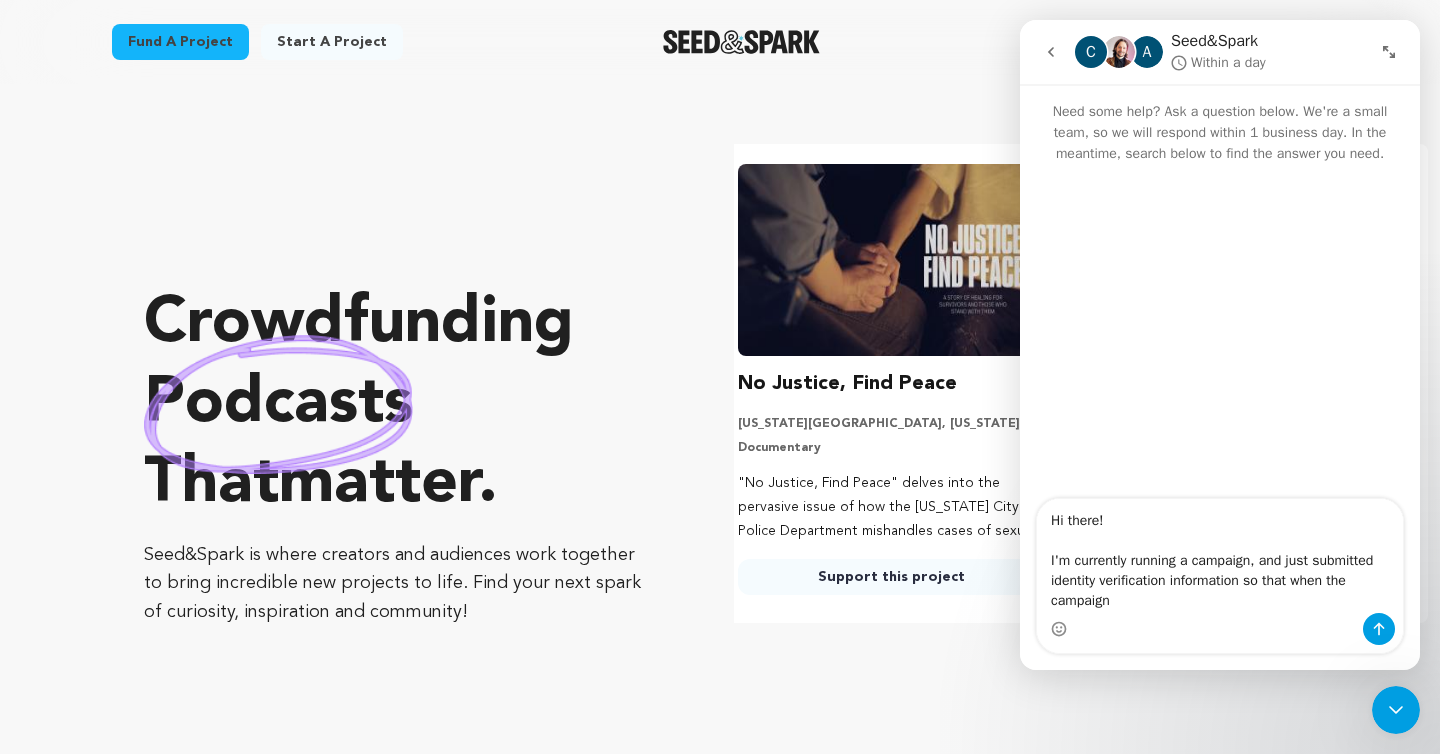 click on "Hi there!
I'm currently running a campaign, and just submitted identity verification information so that when the campaign" at bounding box center [1220, 556] 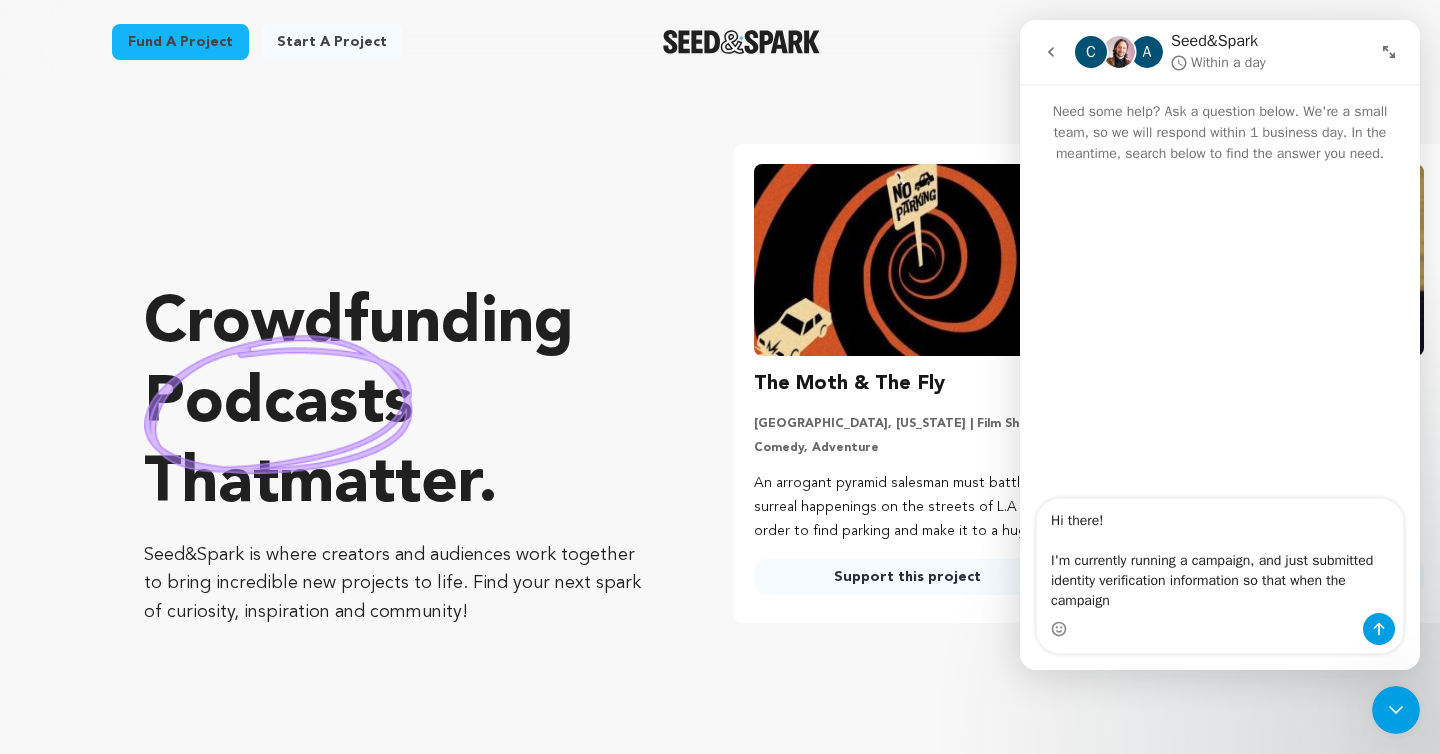 scroll, scrollTop: 0, scrollLeft: 0, axis: both 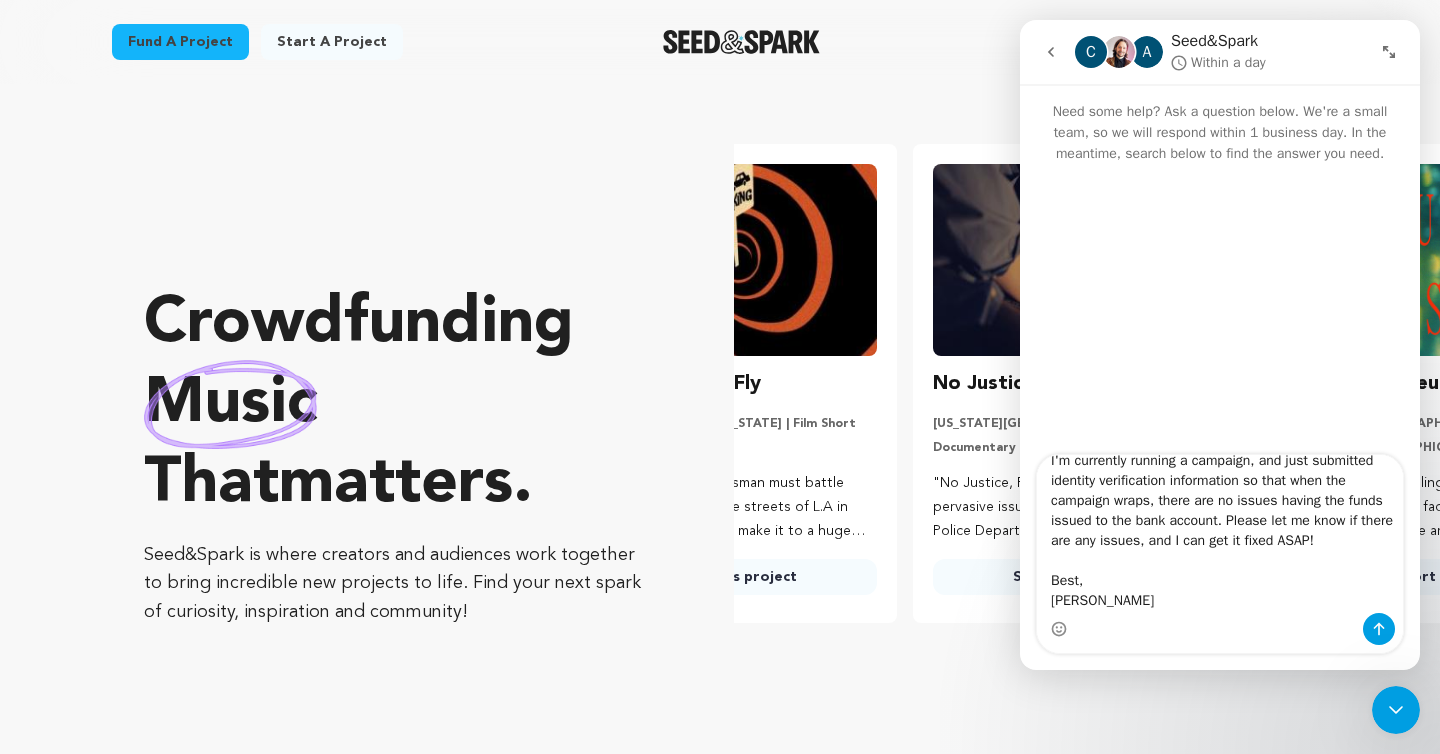 click on "Hi there!
I'm currently running a campaign, and just submitted identity verification information so that when the campaign wraps, there are no issues having the funds issued to the bank account. Please let me know if there are any issues, and I can get it fixed ASAP!
Best,
Quinton Buxton" at bounding box center [1220, 534] 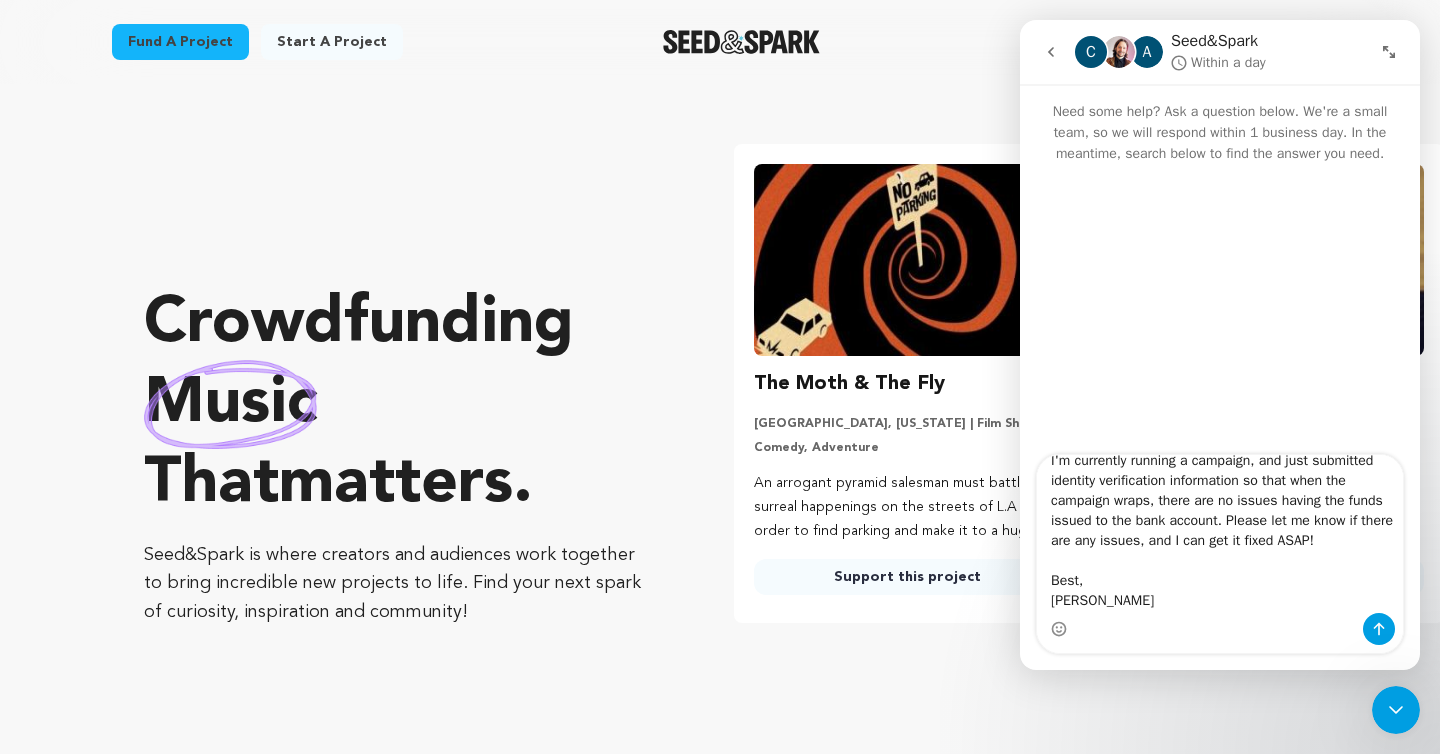 type on "Hi there!
I'm currently running a campaign, and just submitted identity verification information so that when the campaign wraps, there are no issues having the funds issued to the bank account. Please let me know if there are any issues, and I can get it fixed ASAP!
Best,
Quinton Buxton" 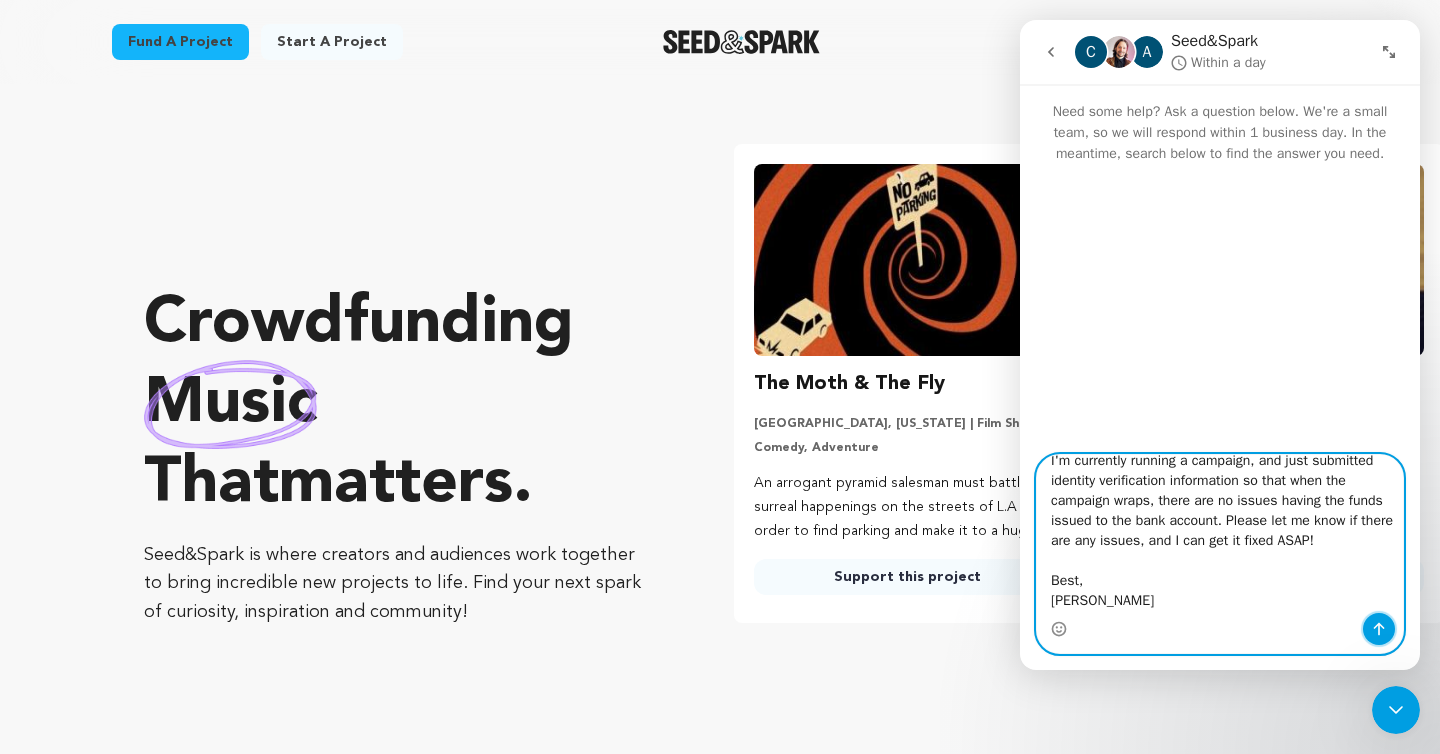 click 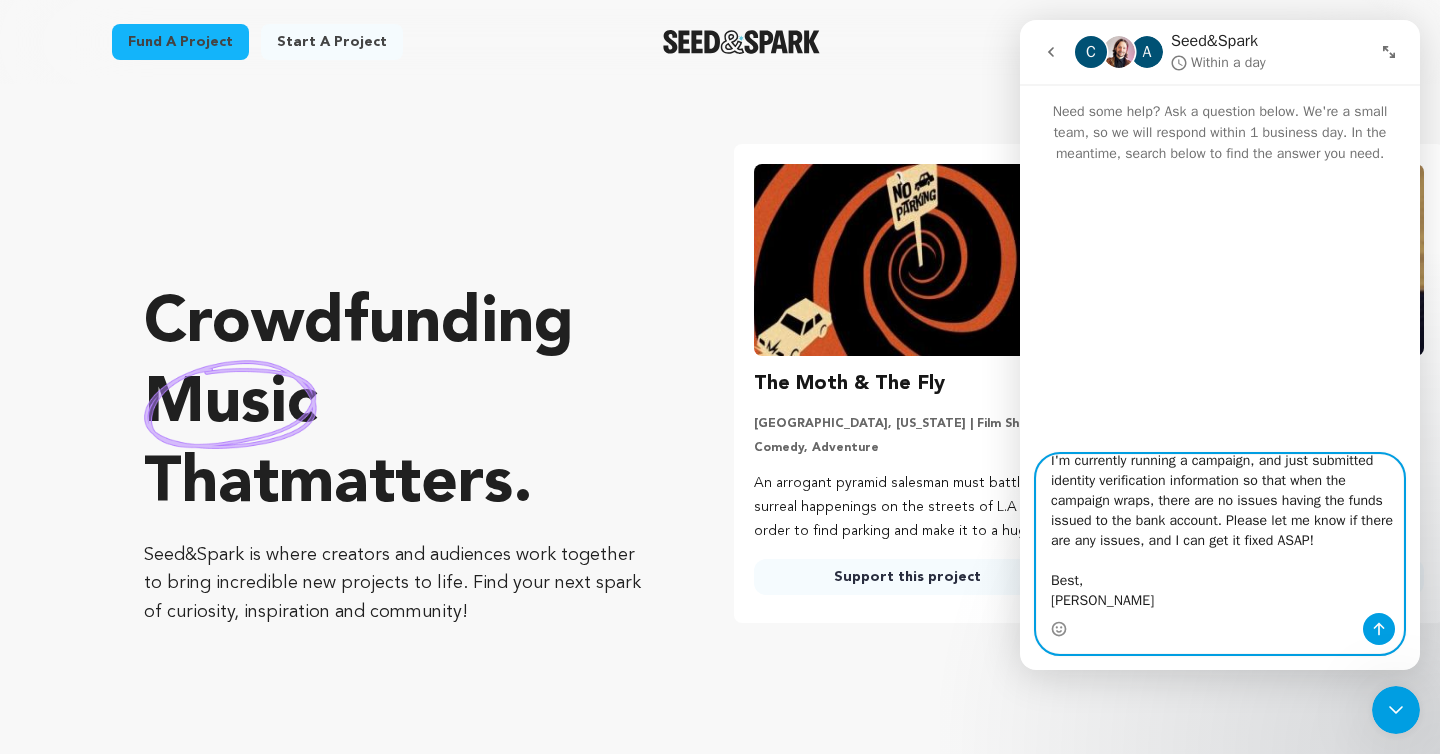 type 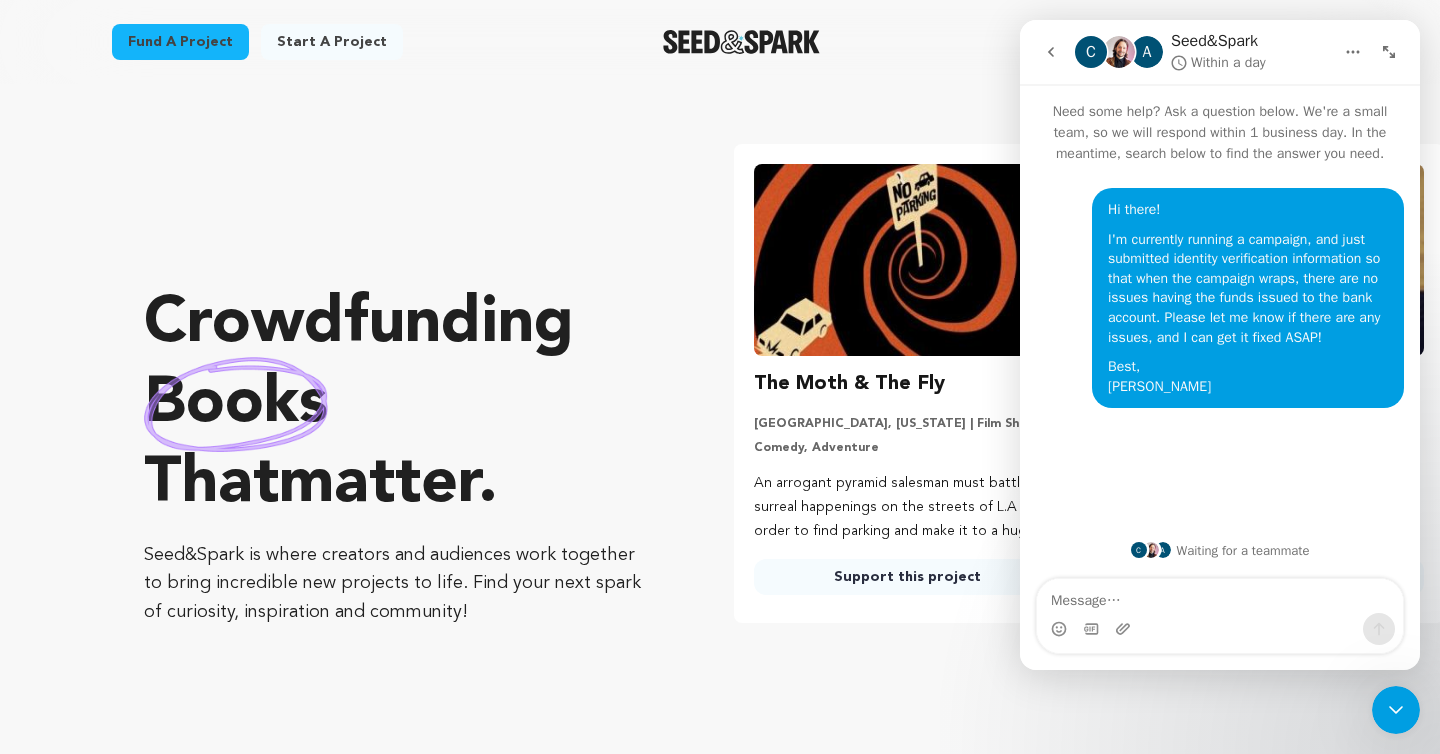 click 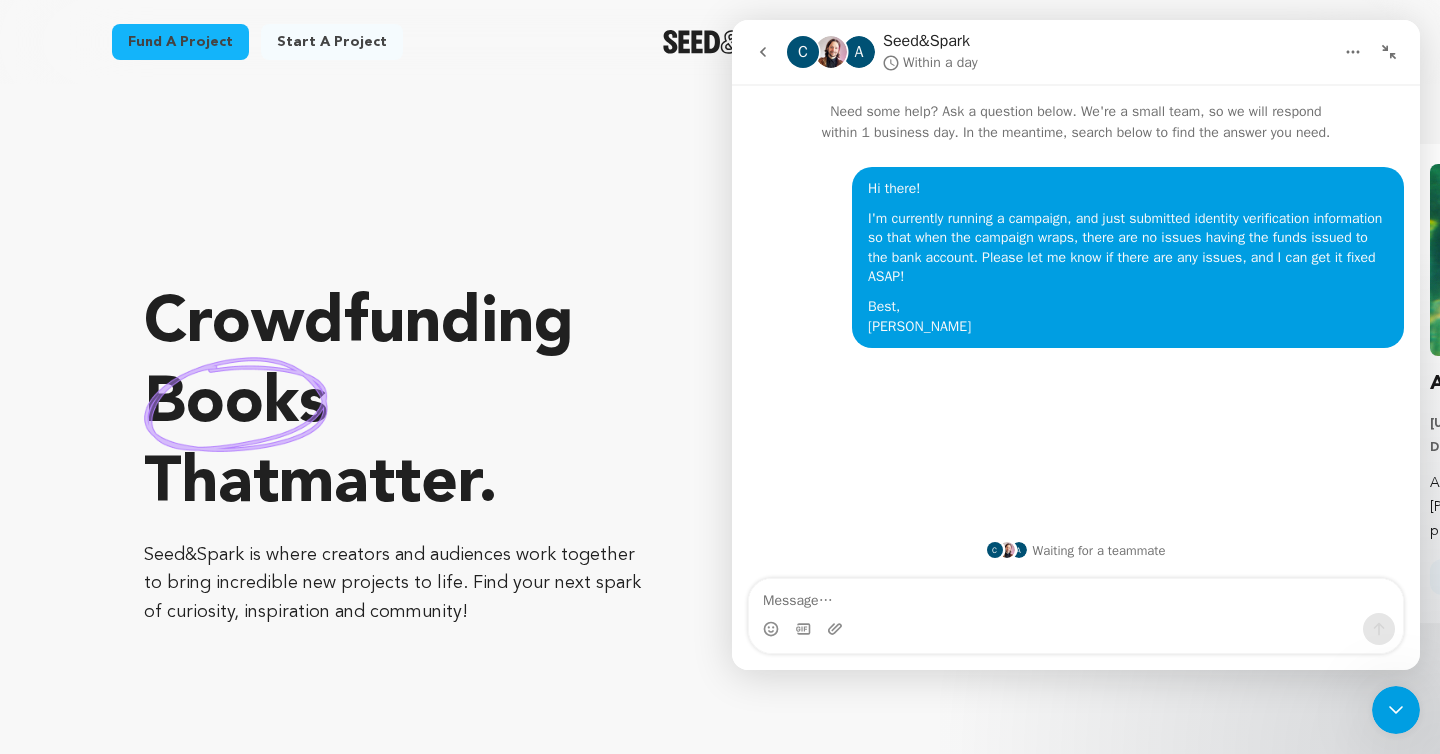 click 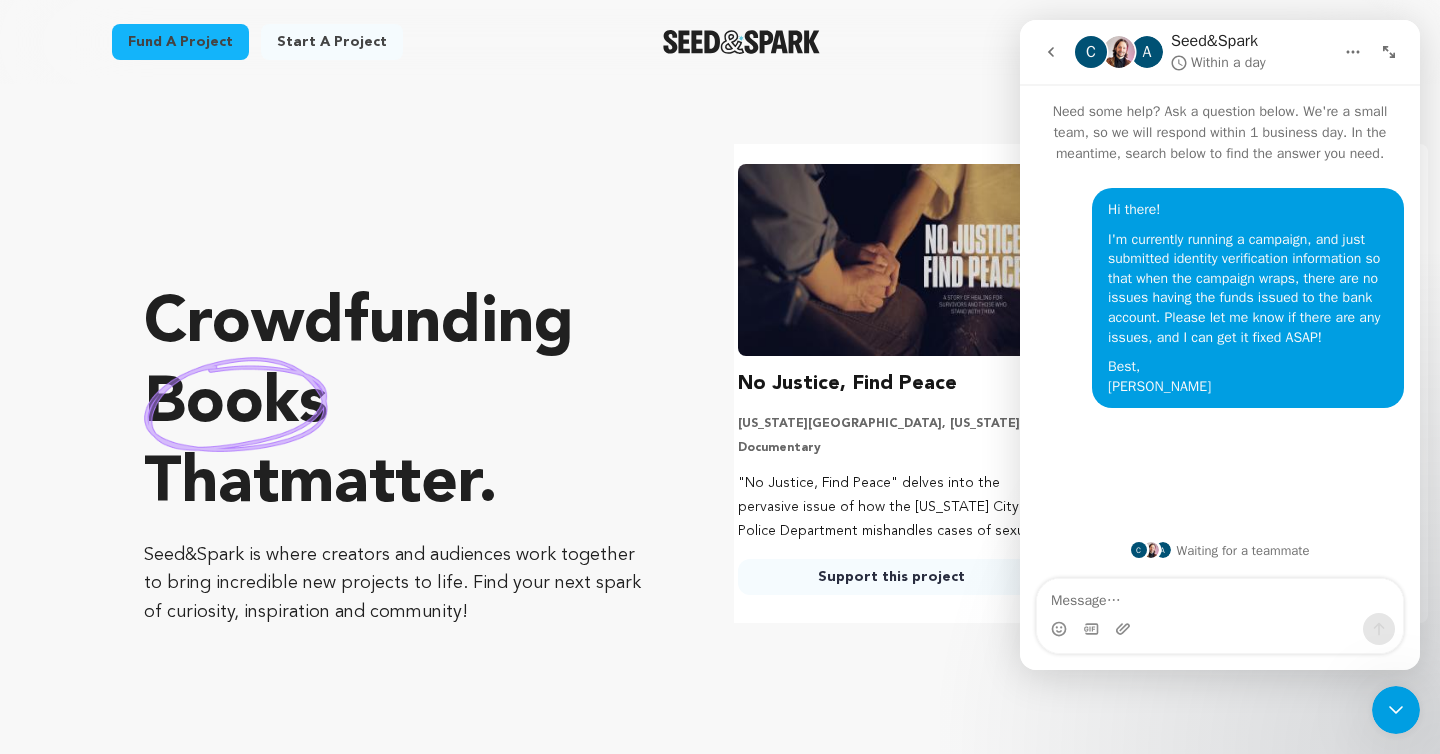 click 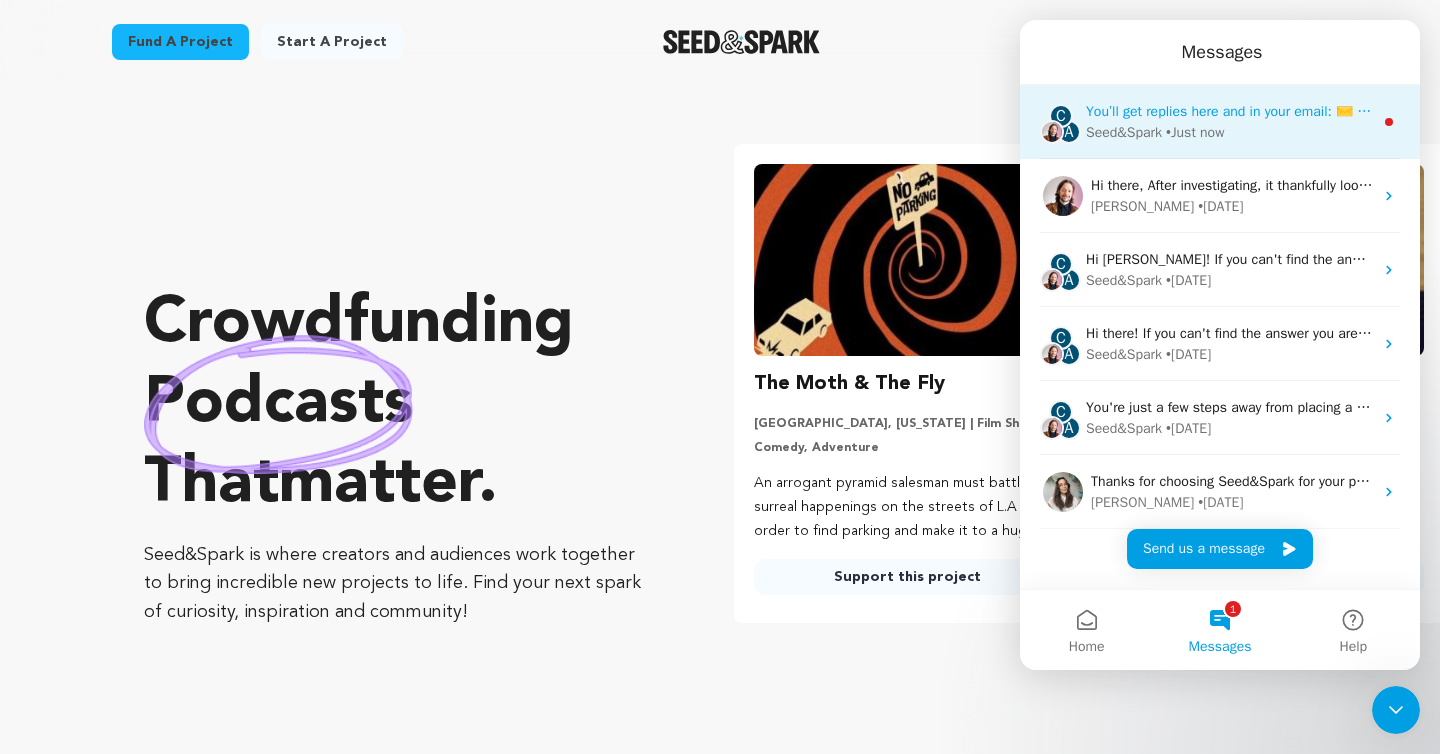 click on "•  Just now" at bounding box center (1195, 132) 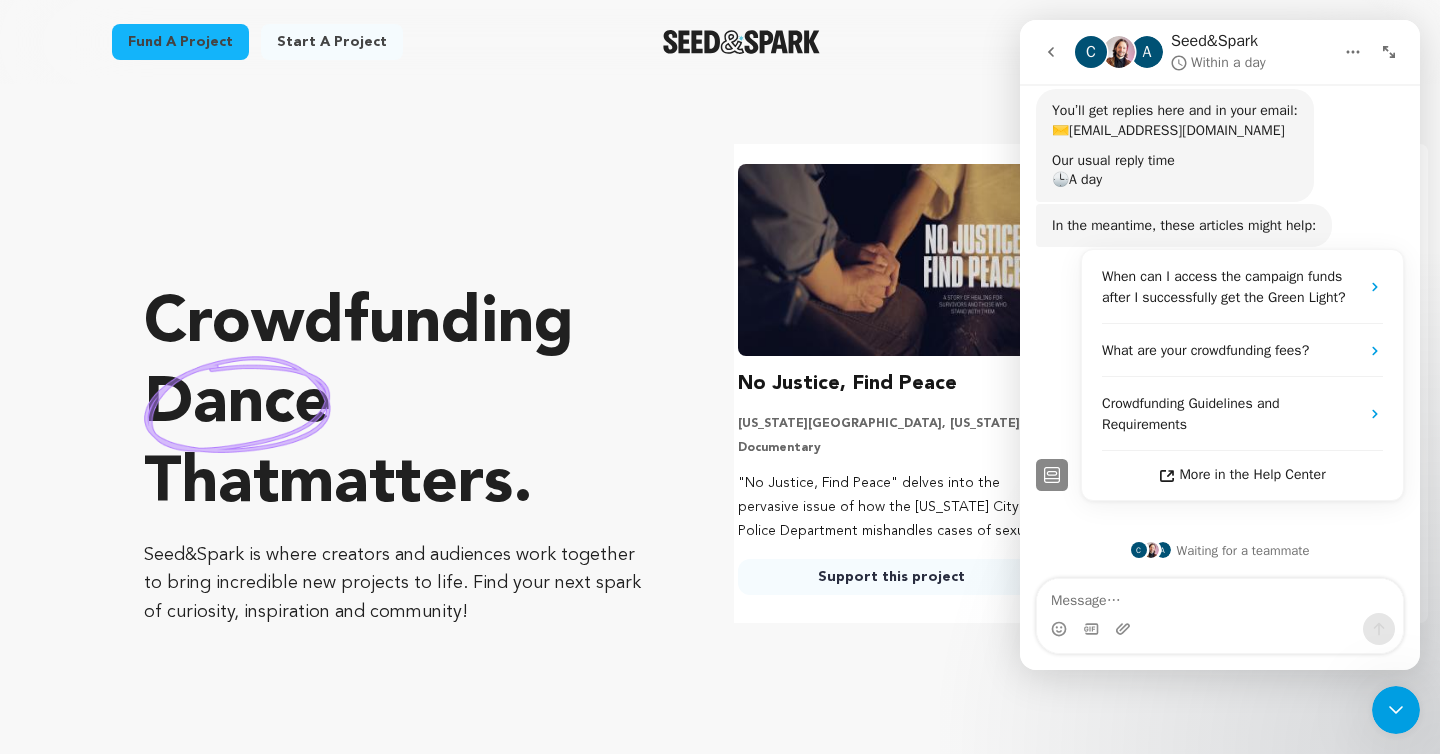 click 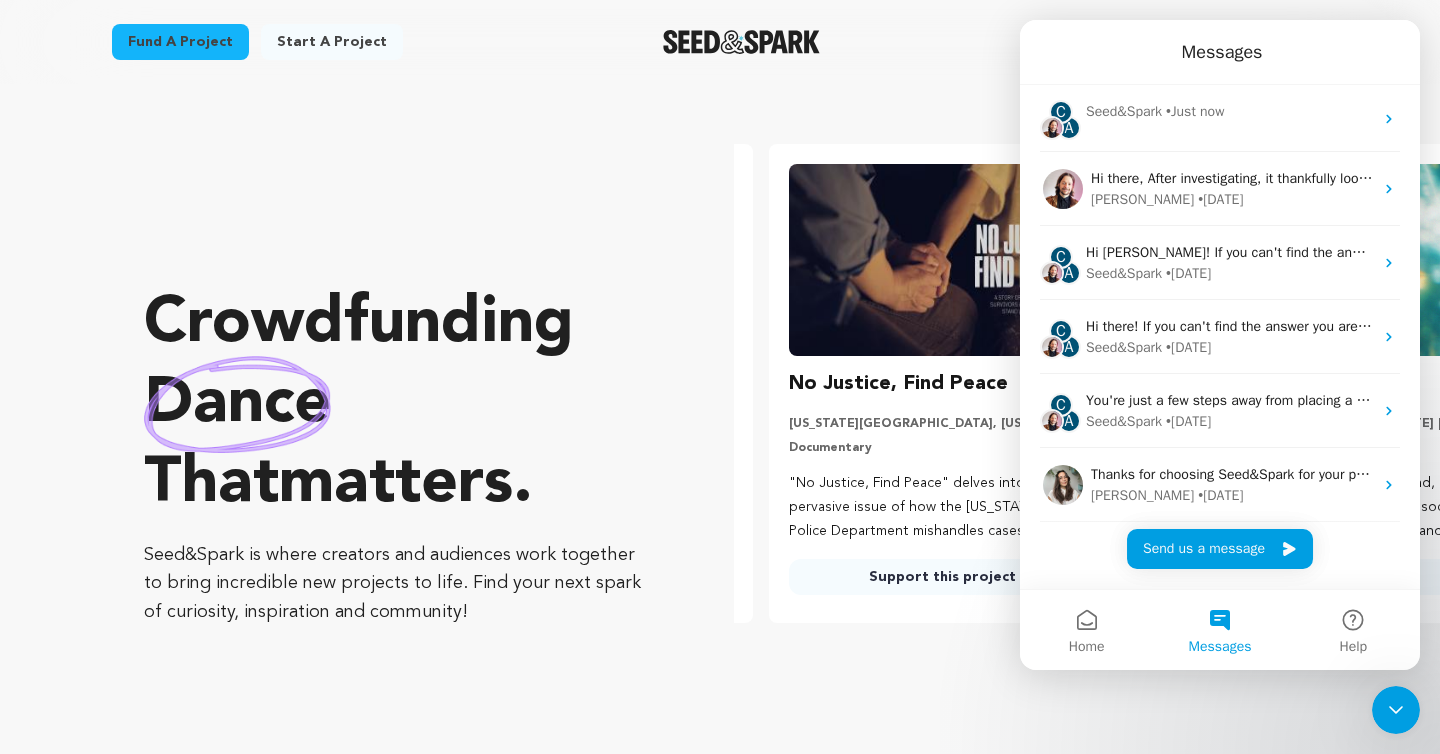 click 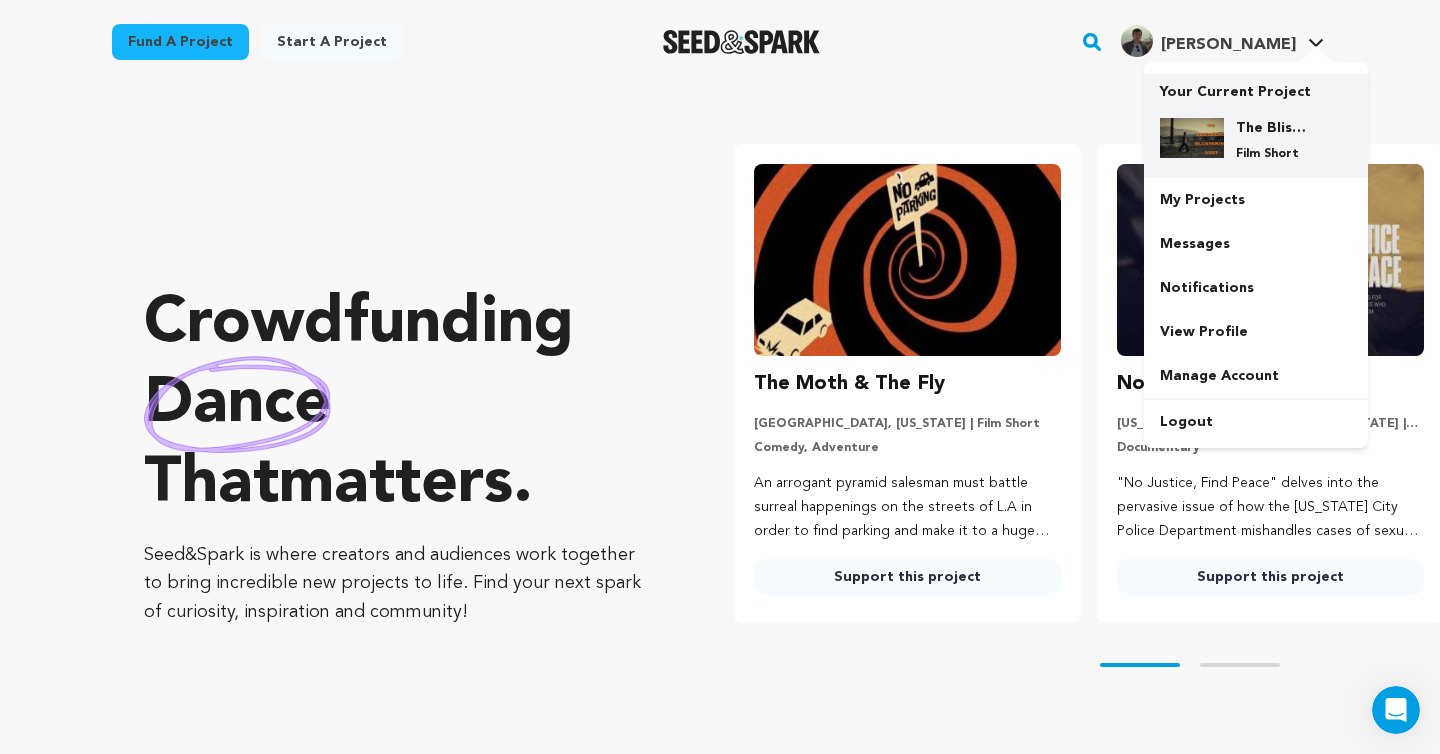 click on "The Blistering, Blundering West" at bounding box center [1272, 128] 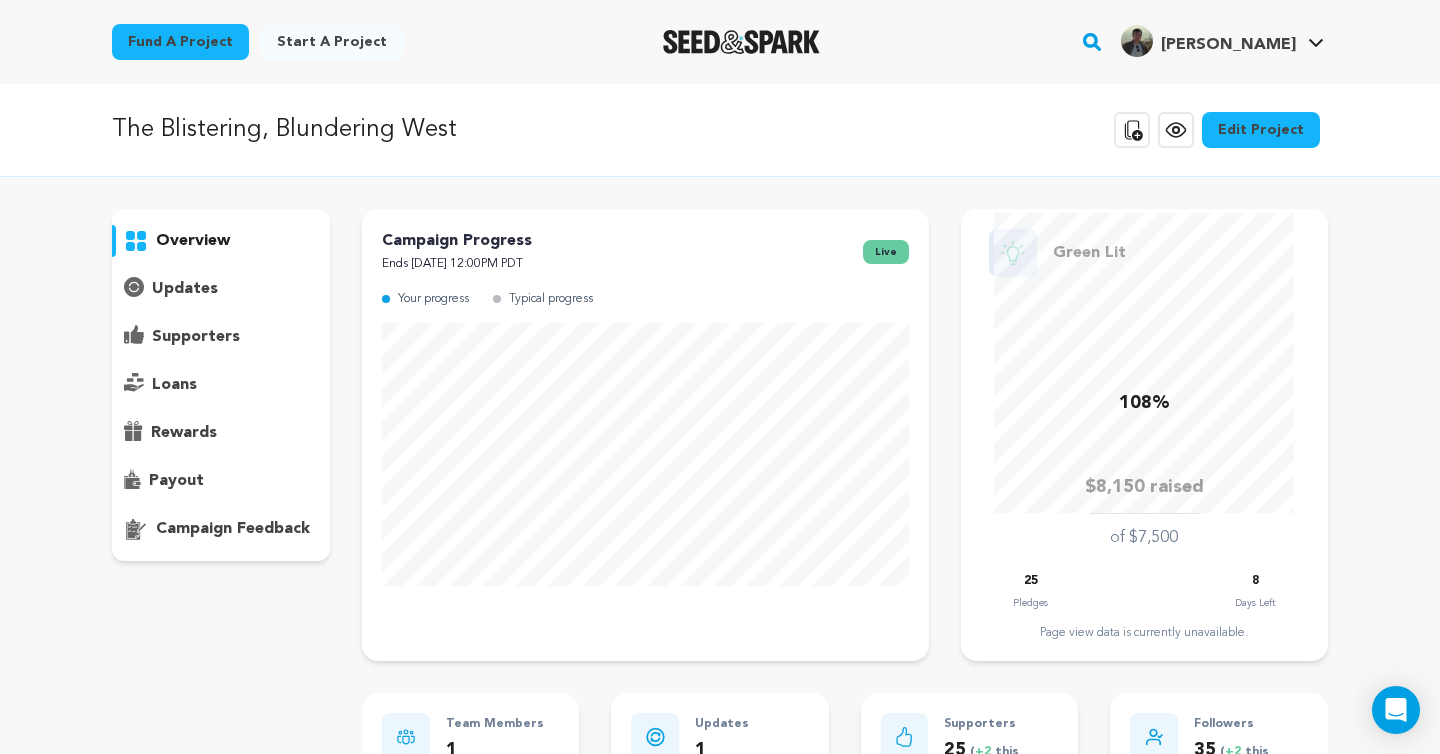 scroll, scrollTop: 0, scrollLeft: 0, axis: both 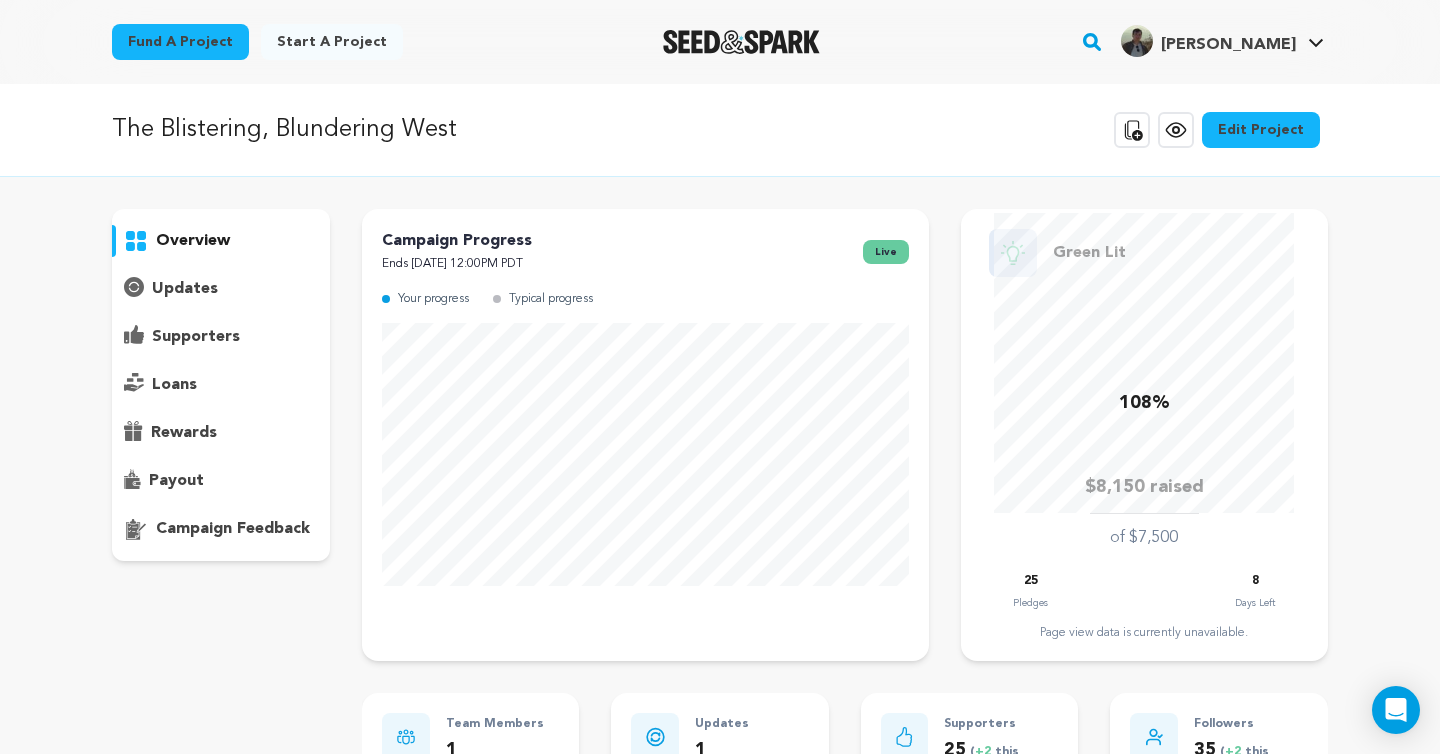 click at bounding box center [741, 42] 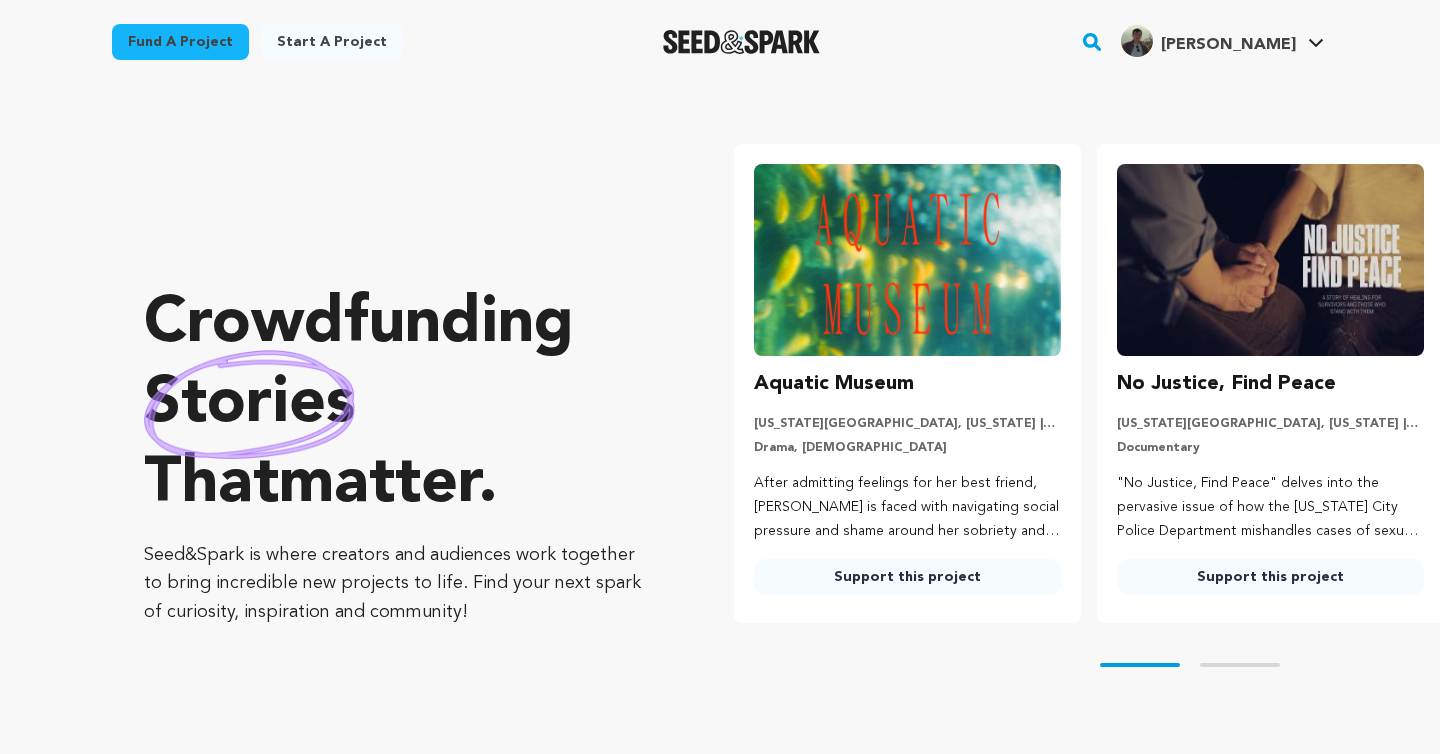 scroll, scrollTop: 0, scrollLeft: 0, axis: both 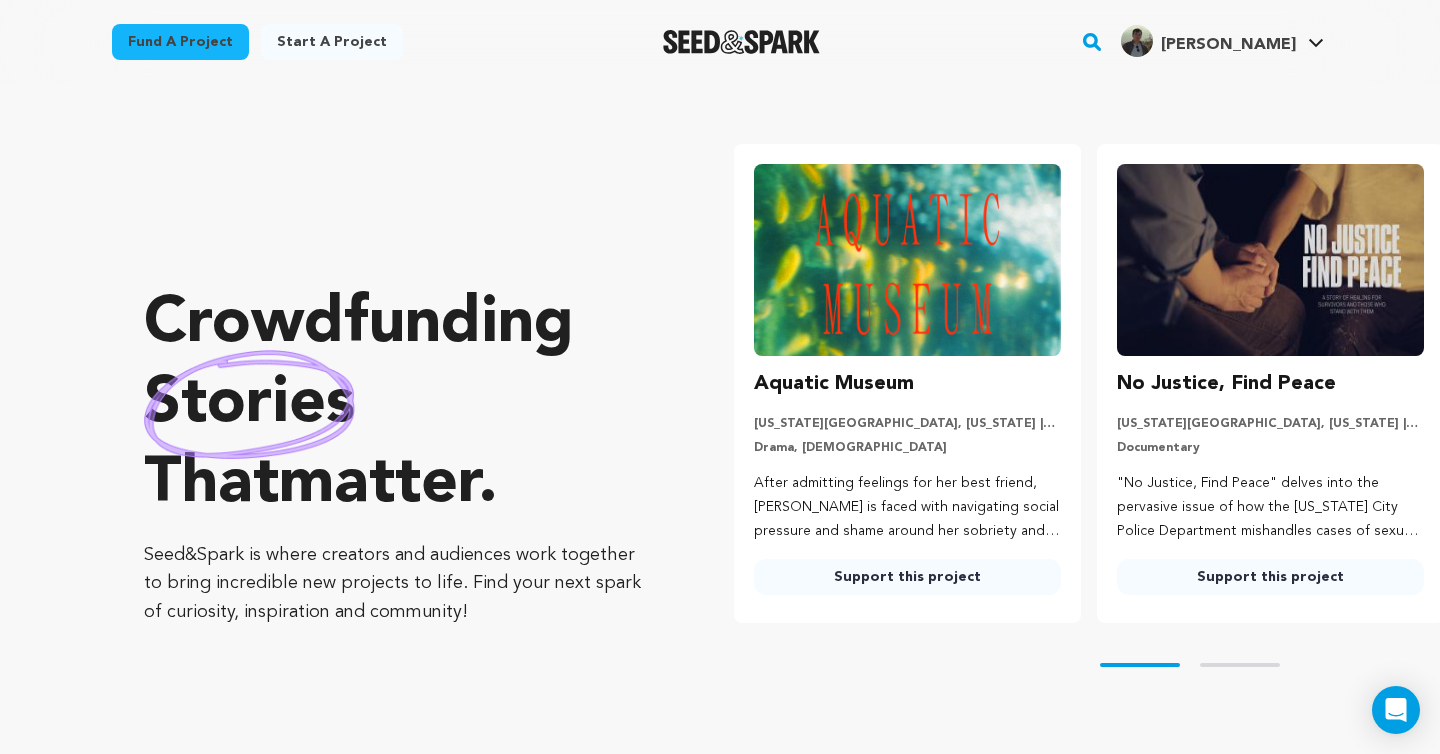 click on "Skip to next slide page" at bounding box center [1240, 665] 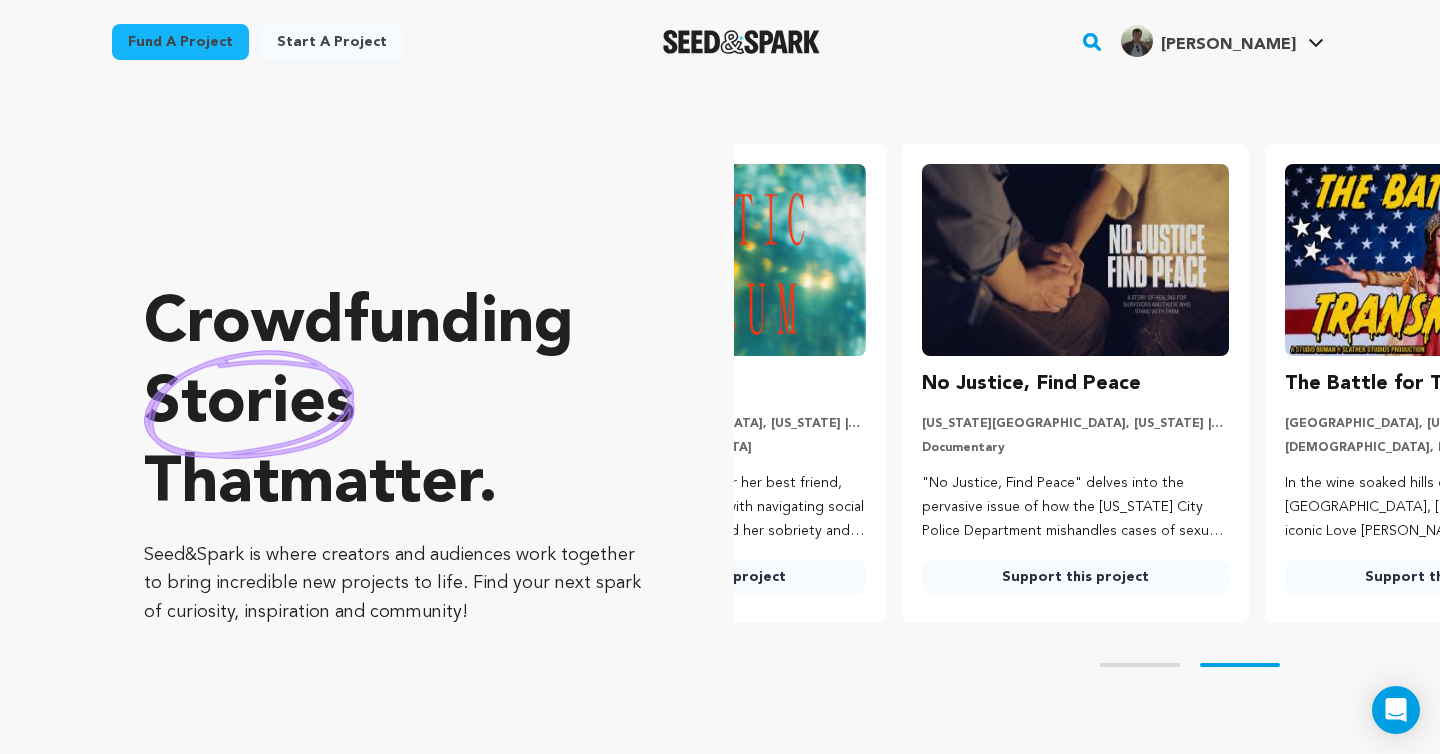 scroll, scrollTop: 0, scrollLeft: 379, axis: horizontal 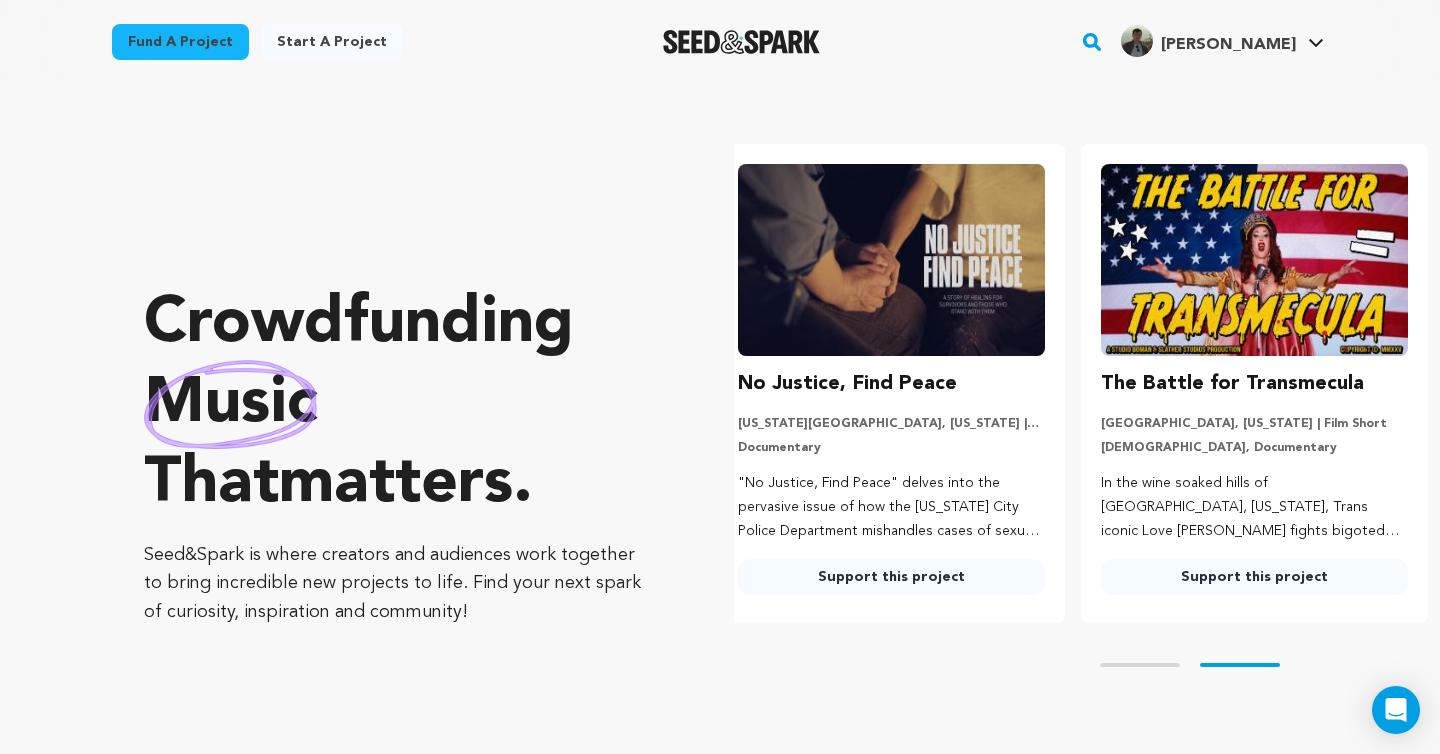 click on "Fund a project" at bounding box center (180, 42) 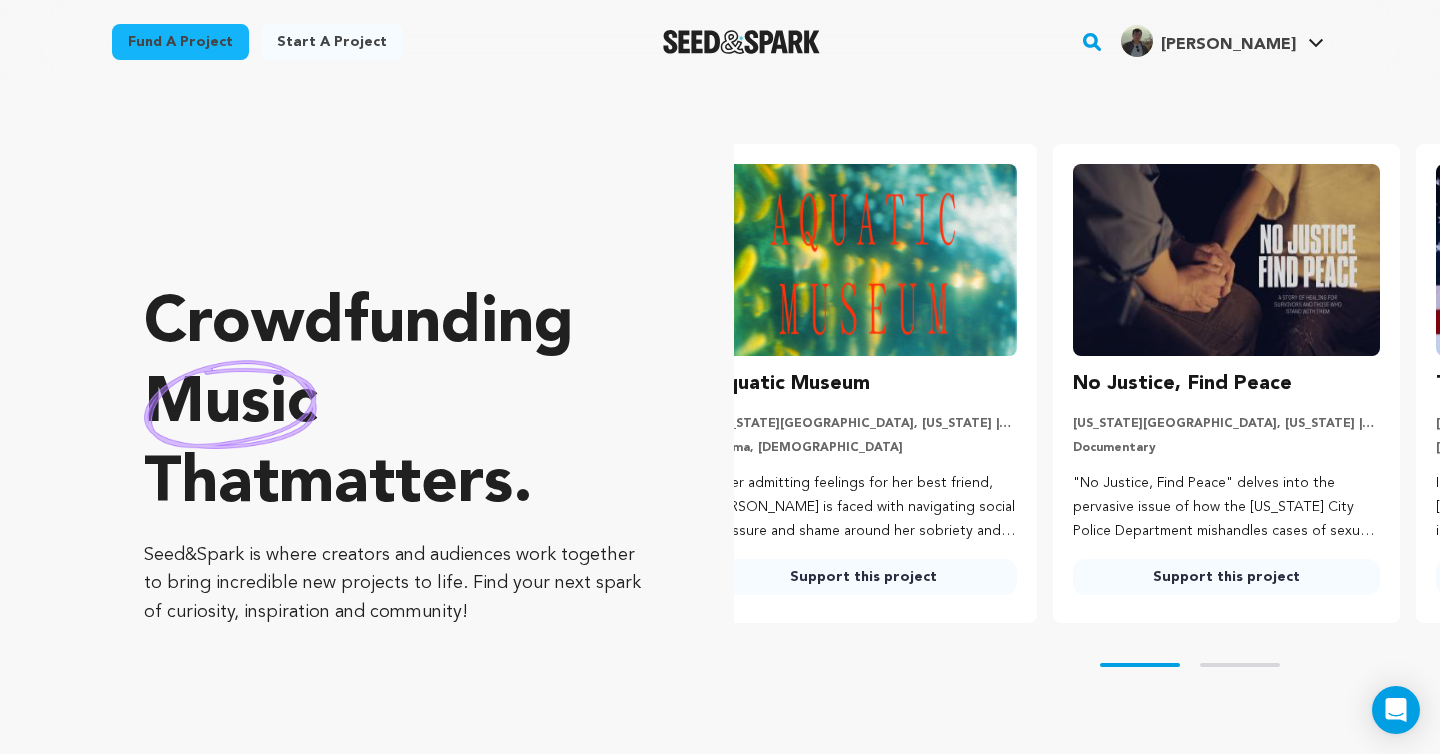 scroll, scrollTop: 0, scrollLeft: 0, axis: both 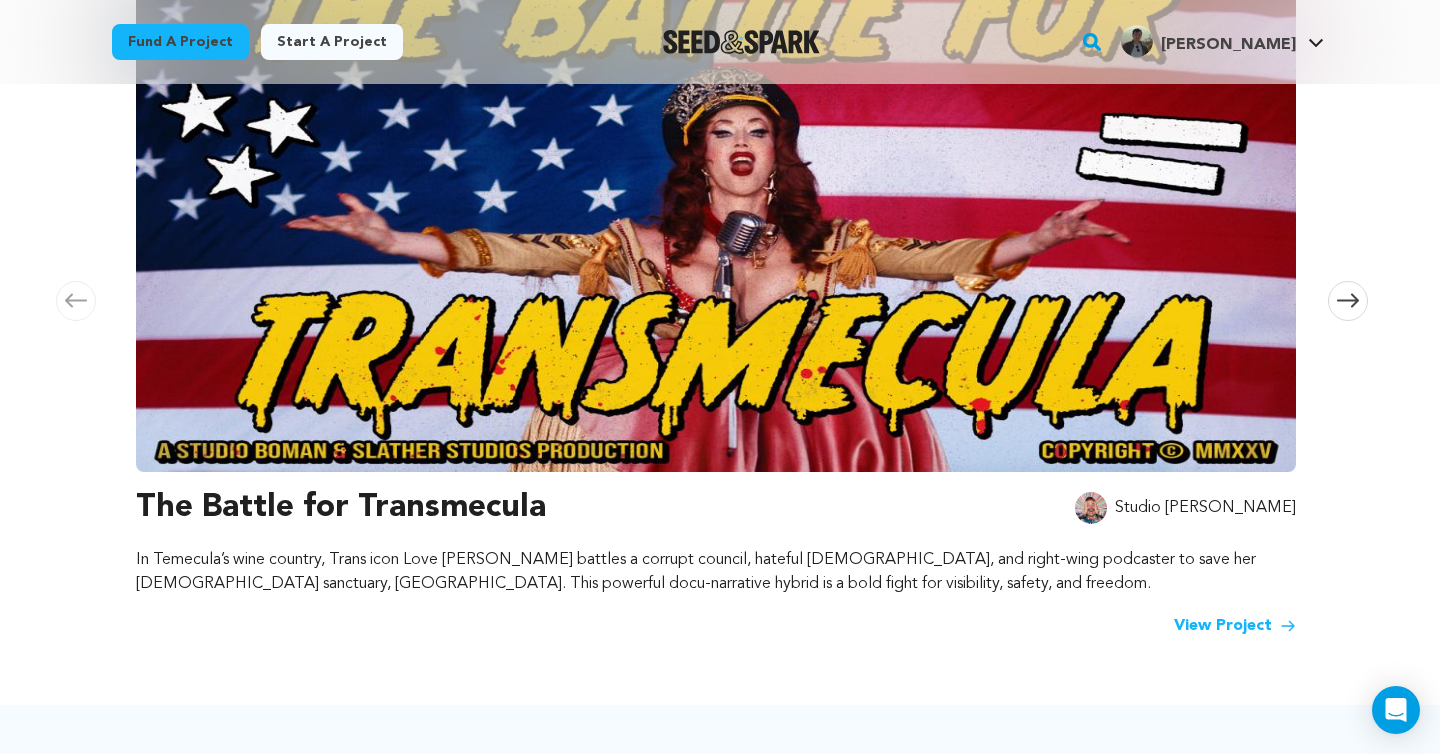 click 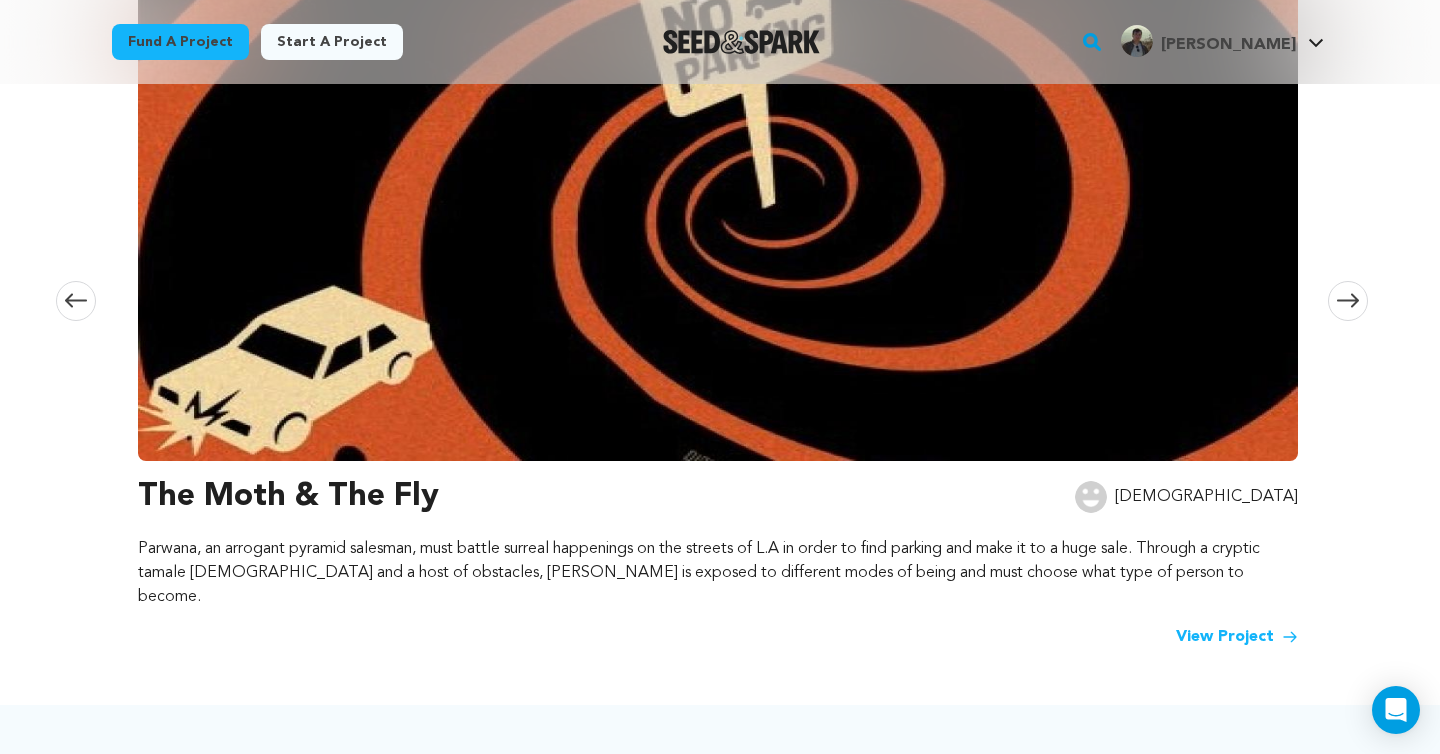 click 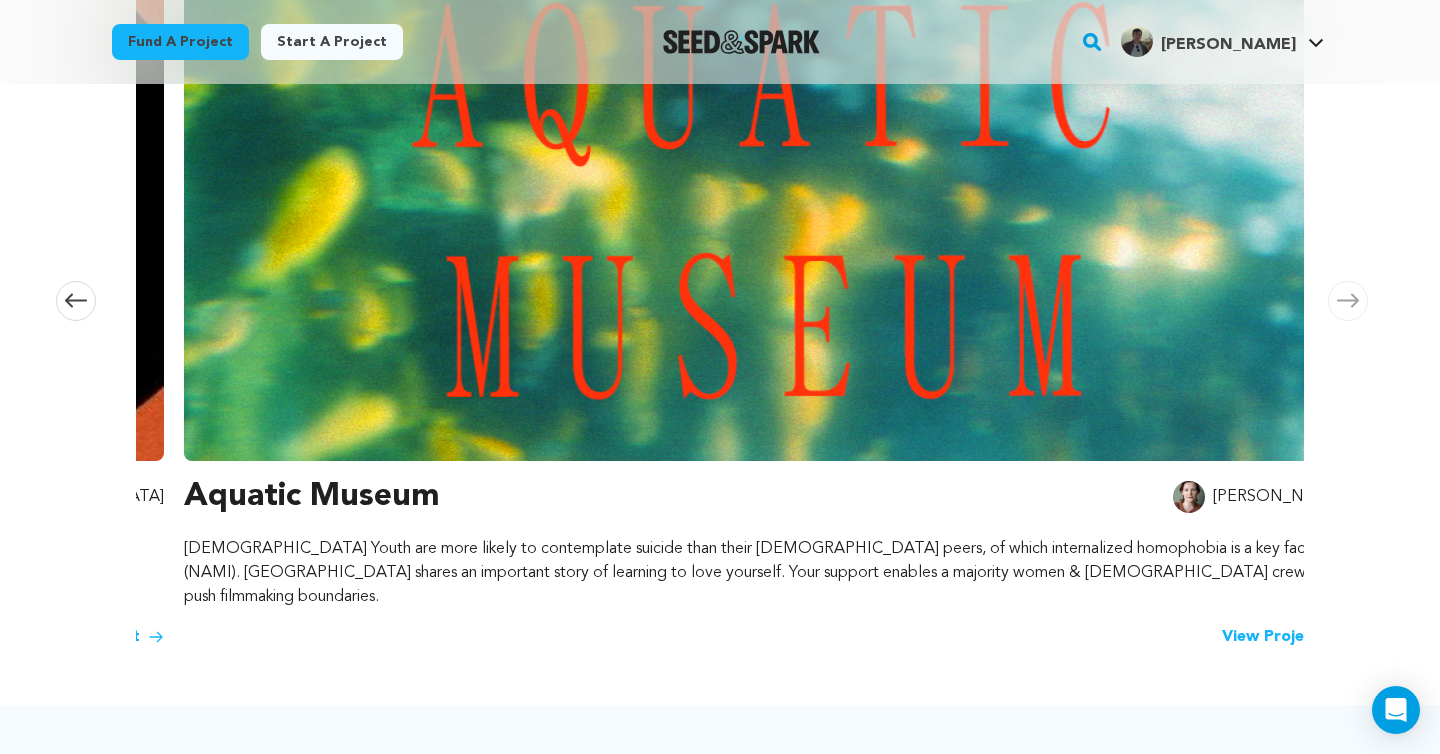 scroll, scrollTop: 0, scrollLeft: 2360, axis: horizontal 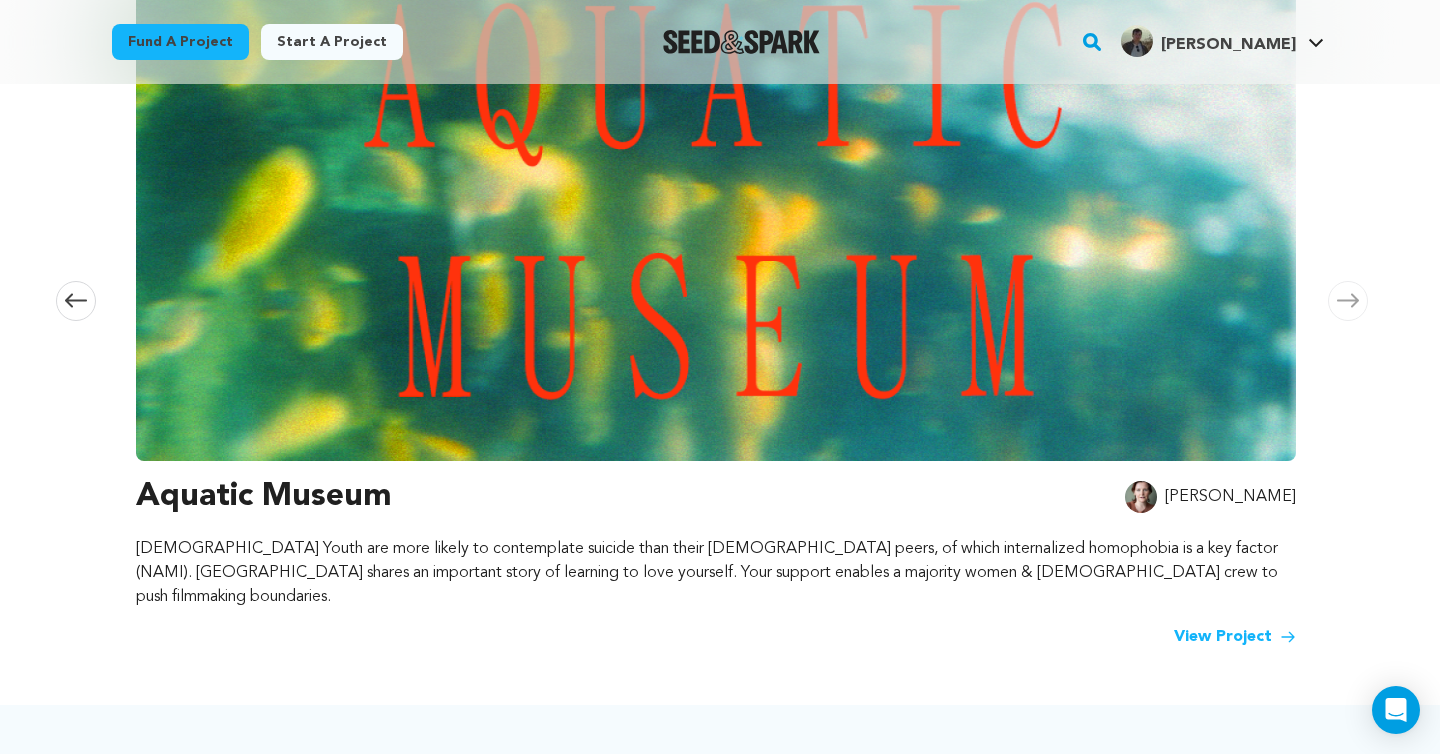 click 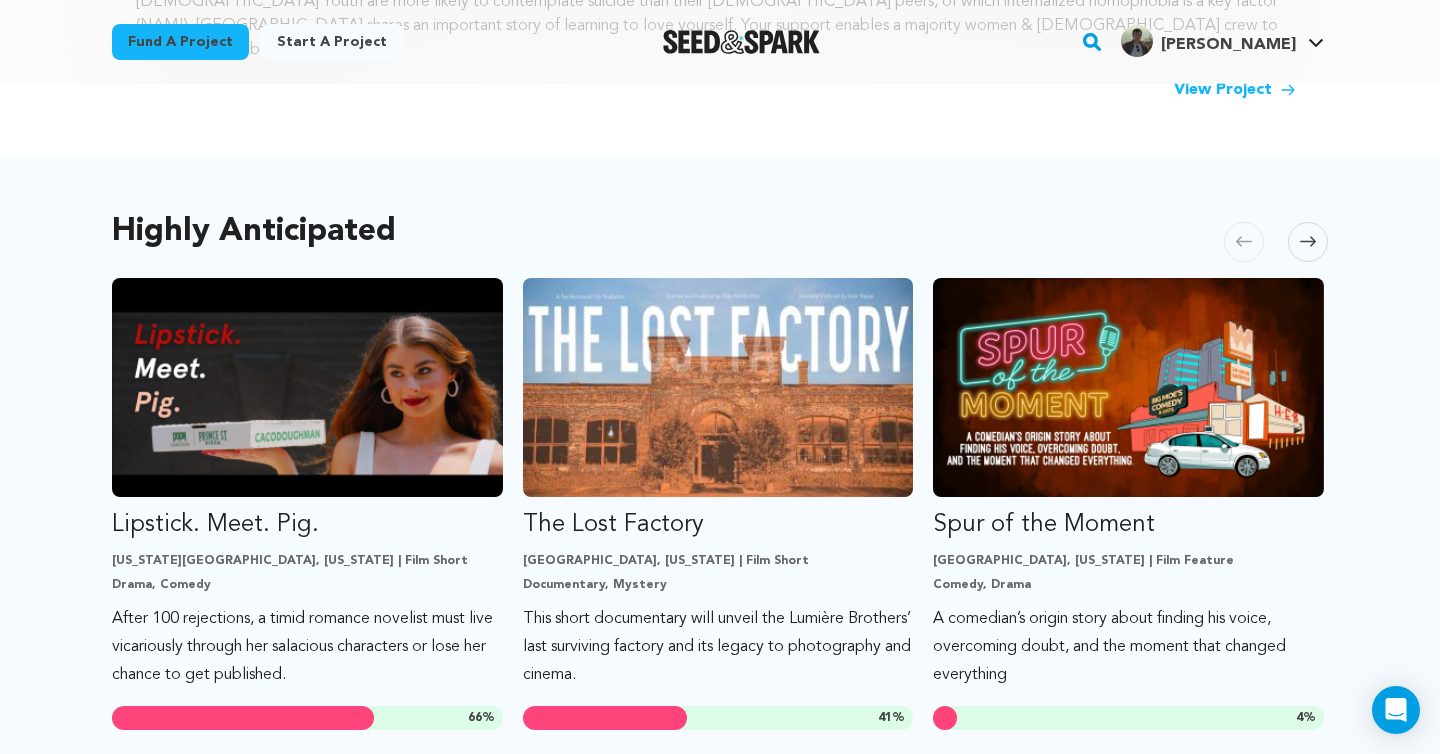 scroll, scrollTop: 964, scrollLeft: 0, axis: vertical 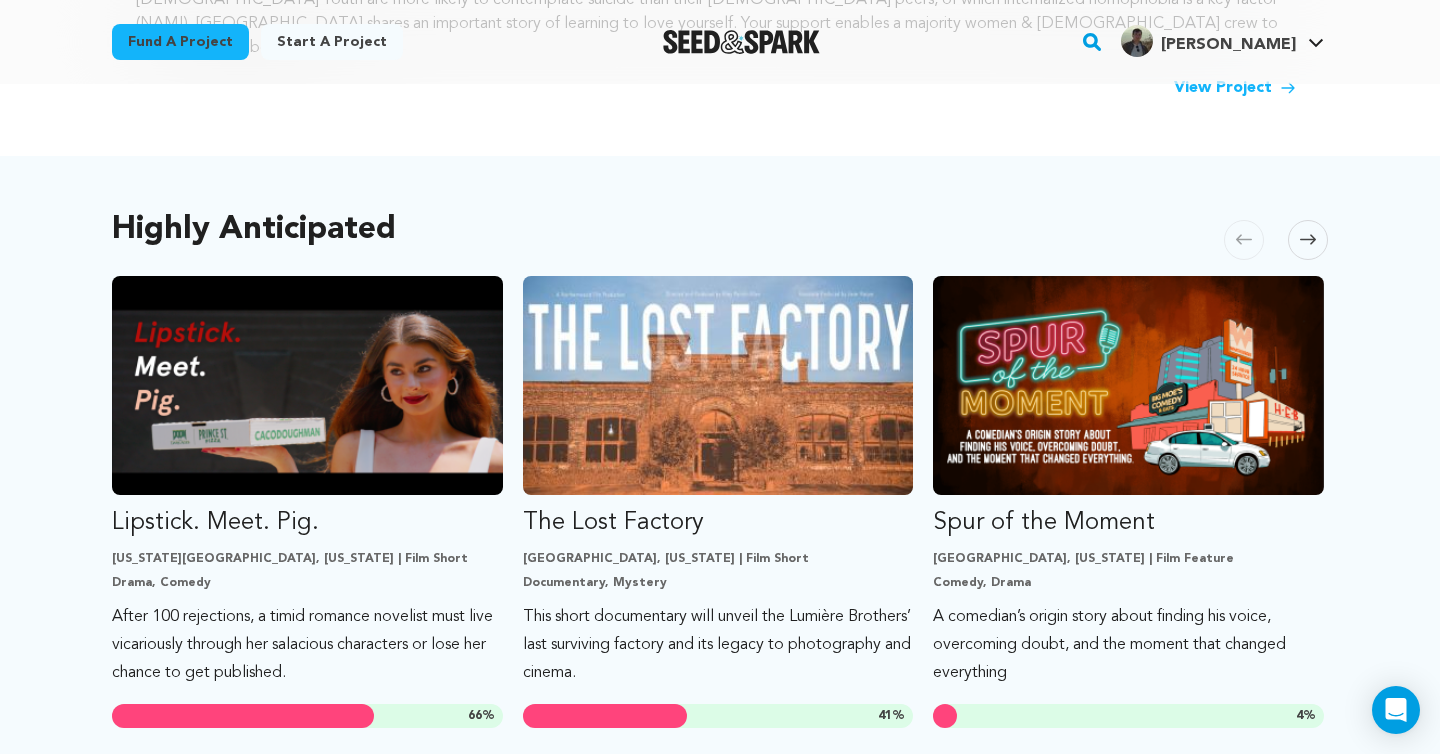 click 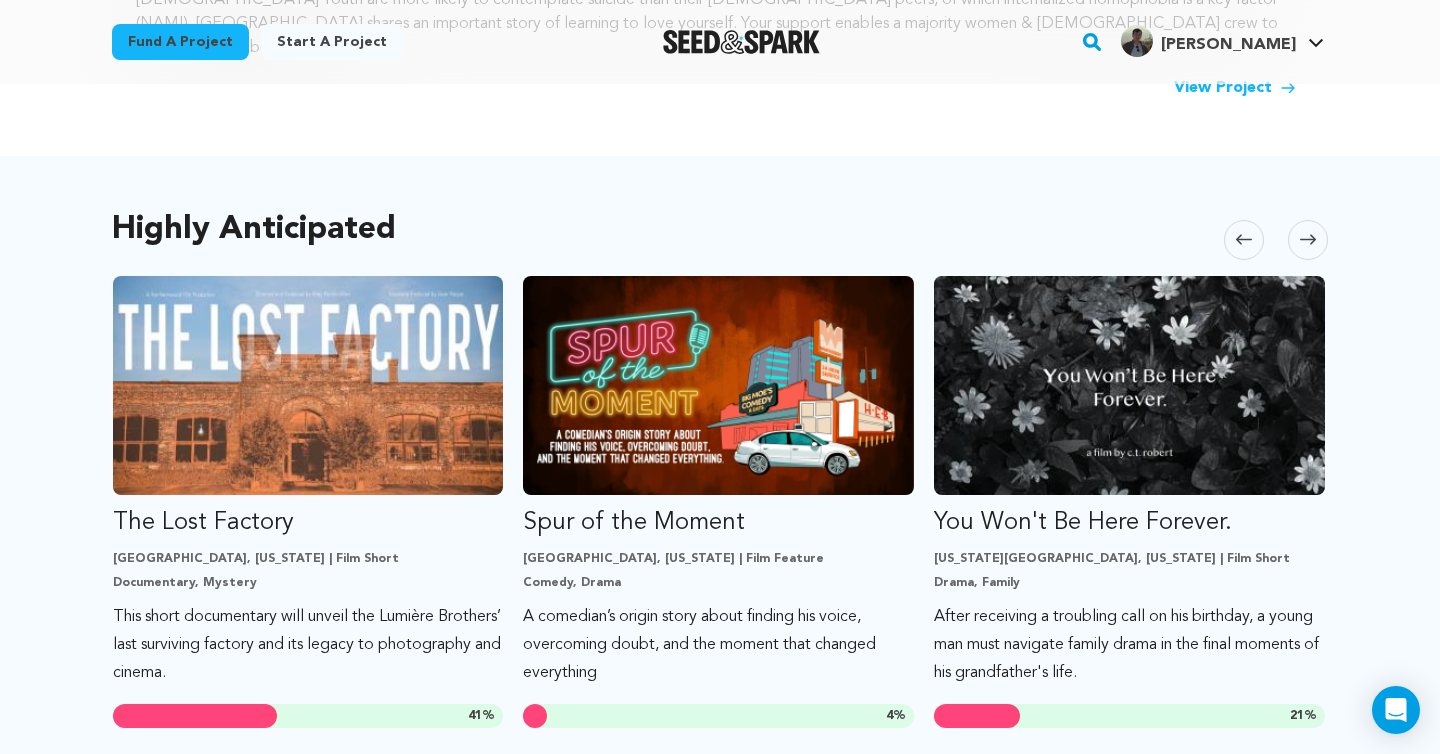 click 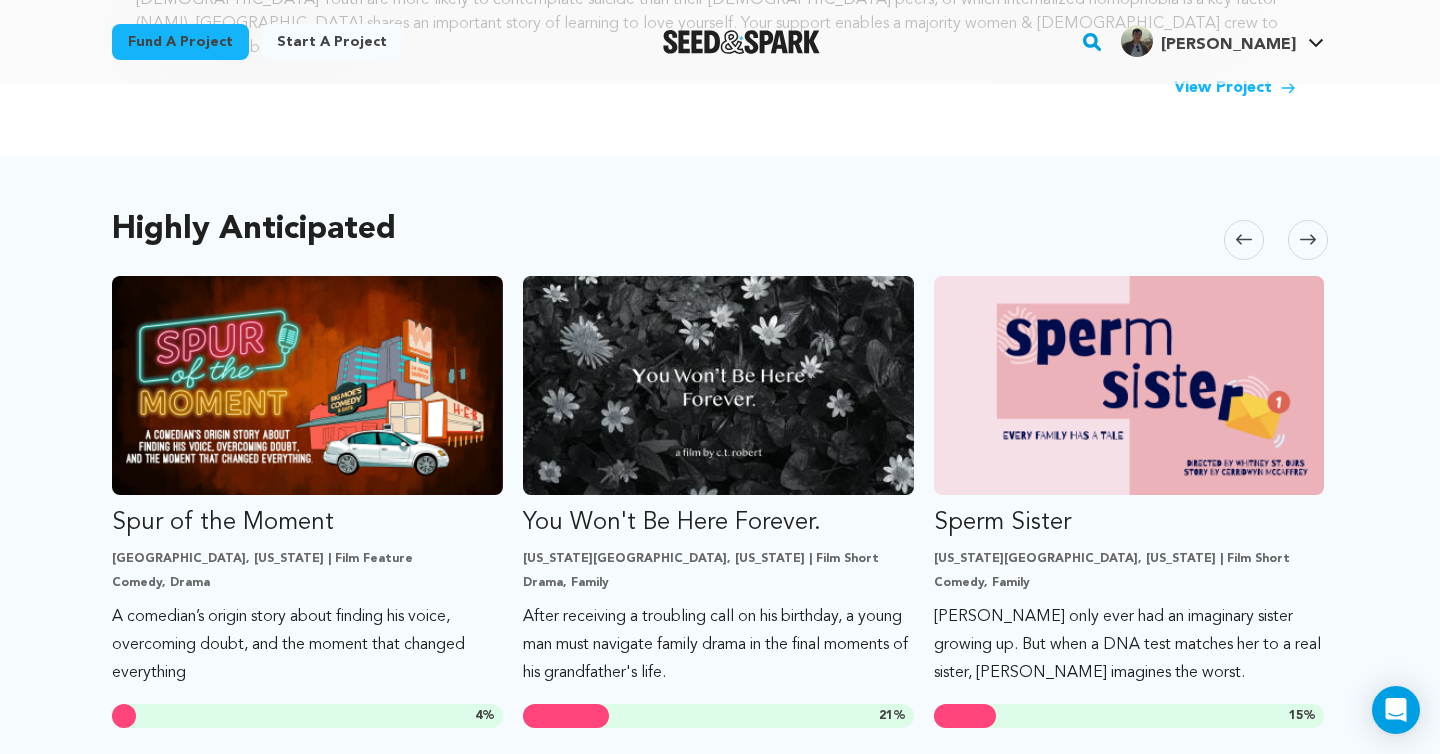 click 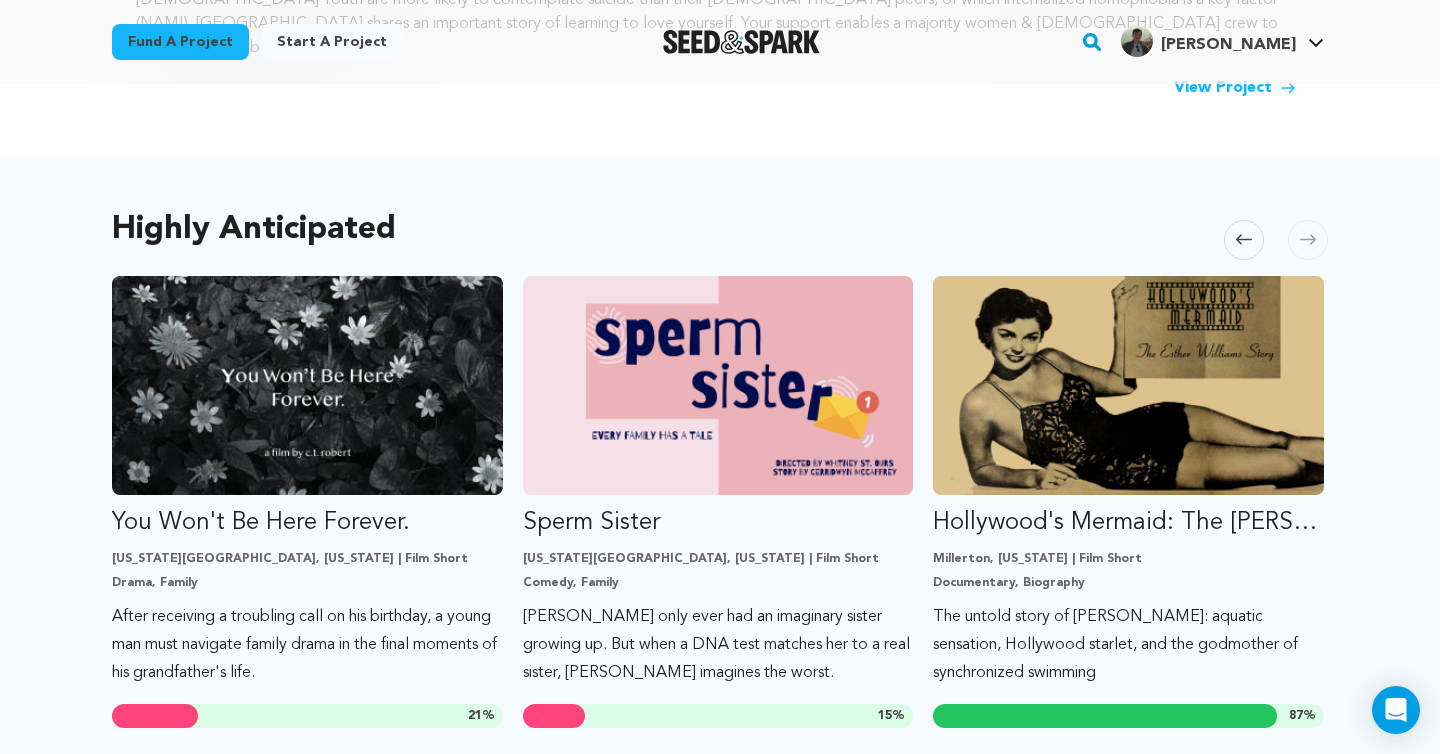 click 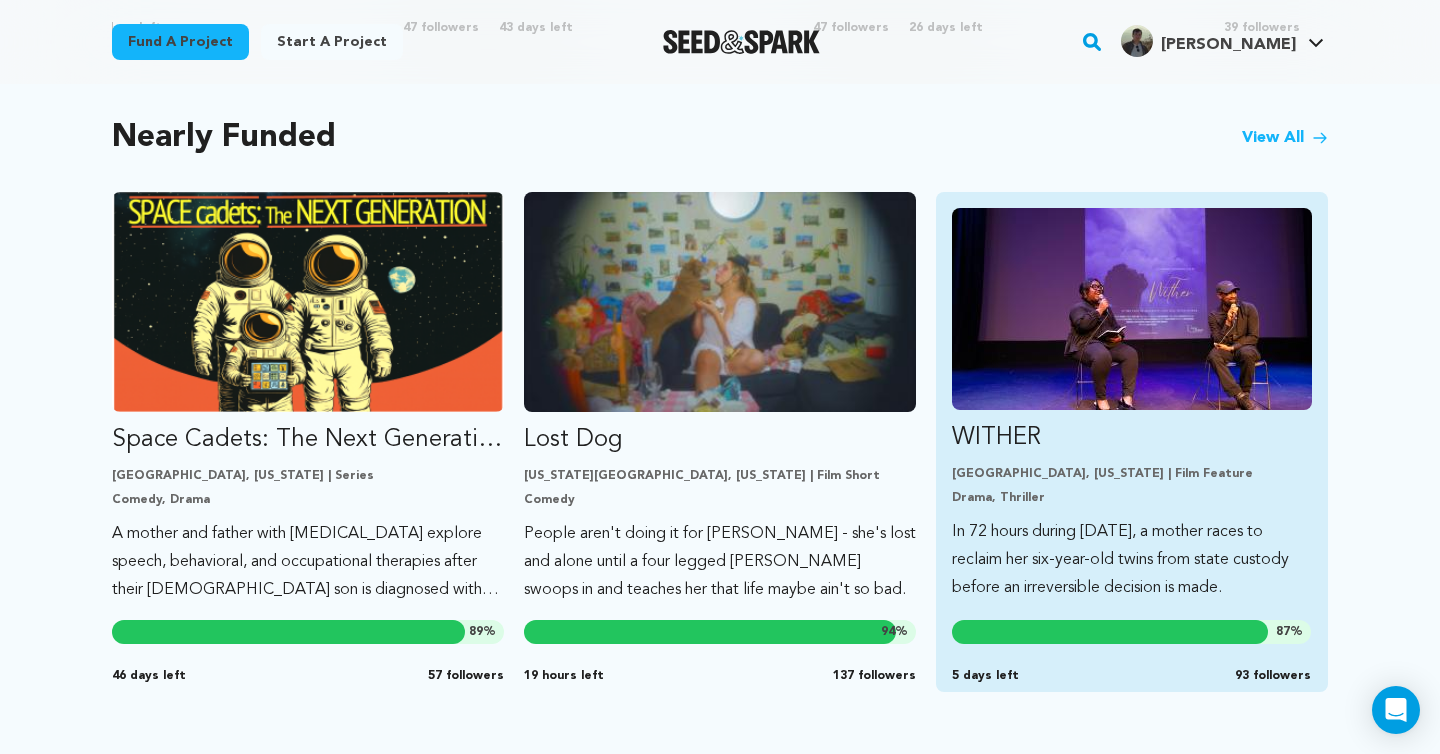 scroll, scrollTop: 1673, scrollLeft: 0, axis: vertical 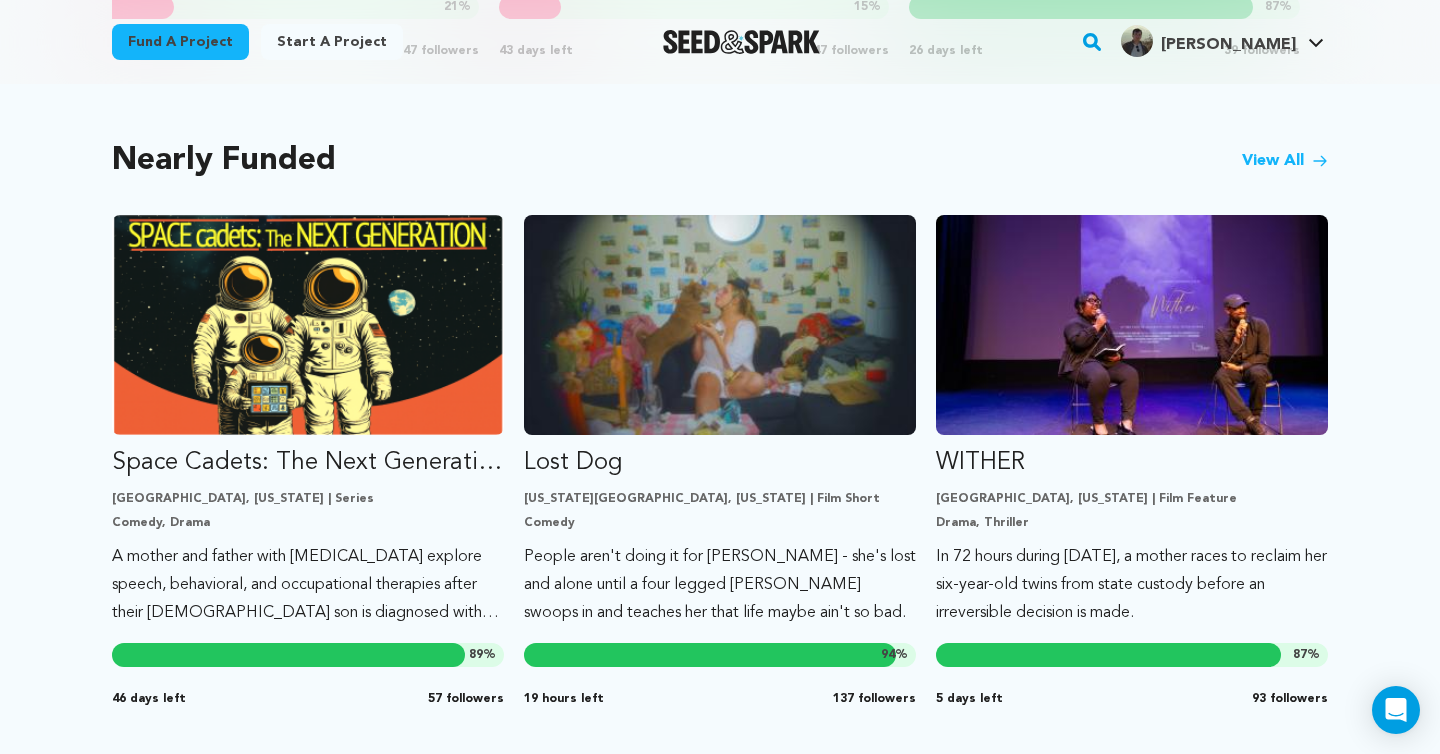 click on "View All" at bounding box center [1285, 161] 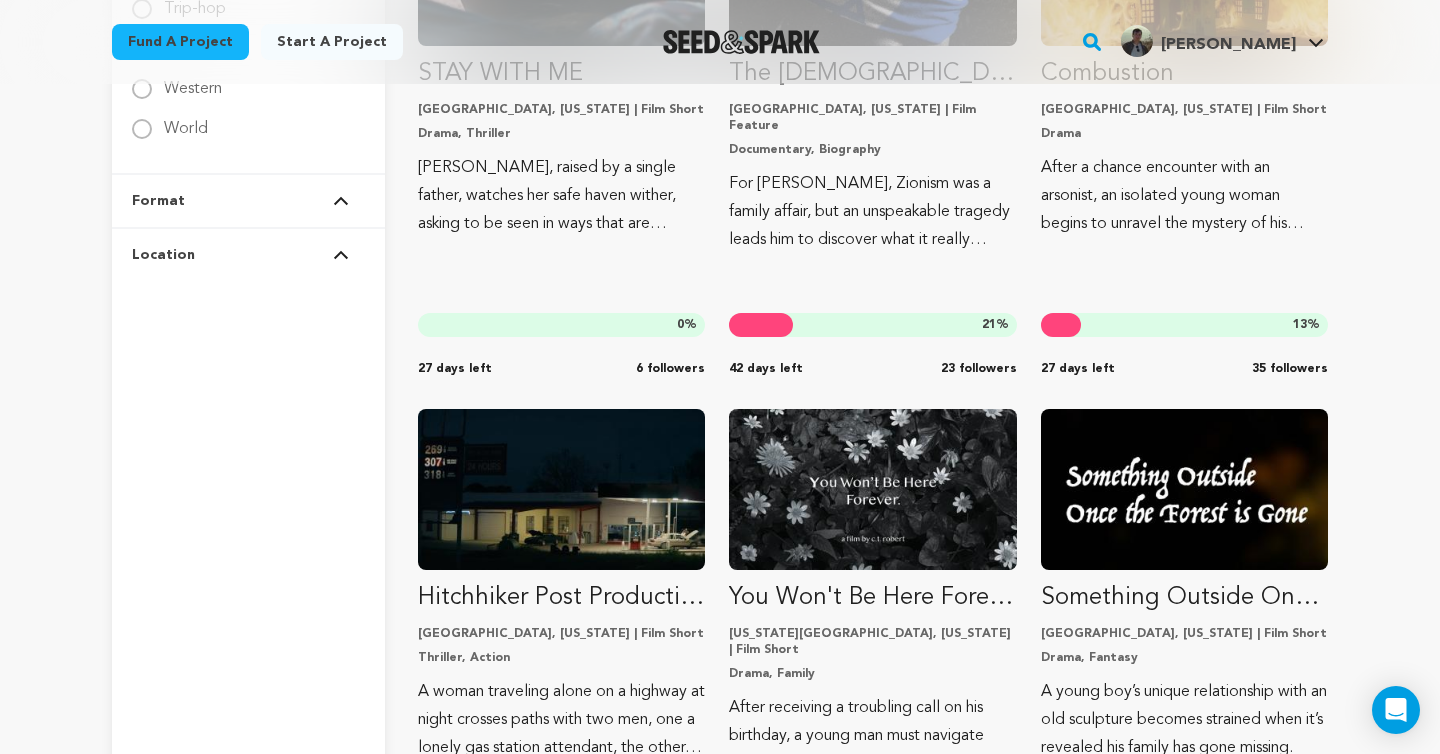 scroll, scrollTop: 3491, scrollLeft: 0, axis: vertical 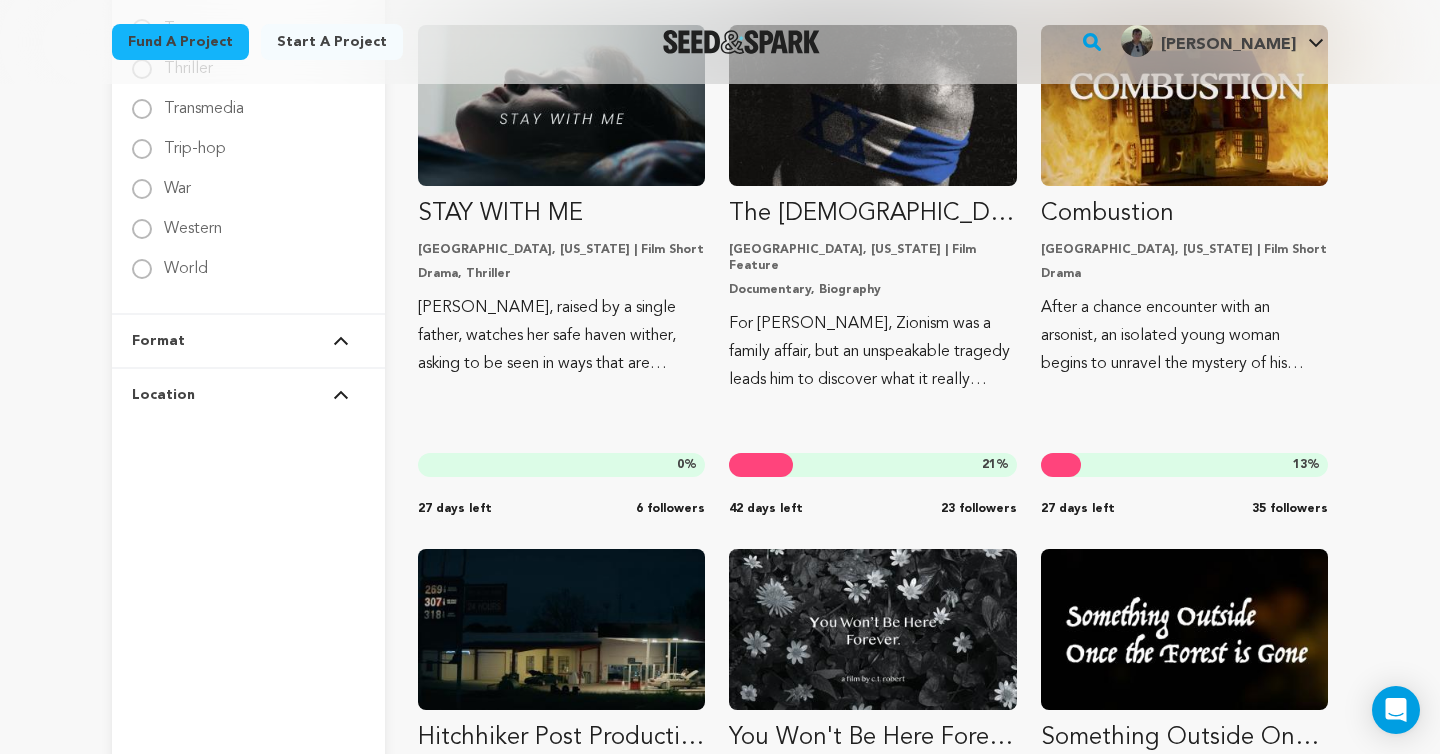 click on "All genre
Action
Adventure
Afrobeat" at bounding box center [248, -1411] 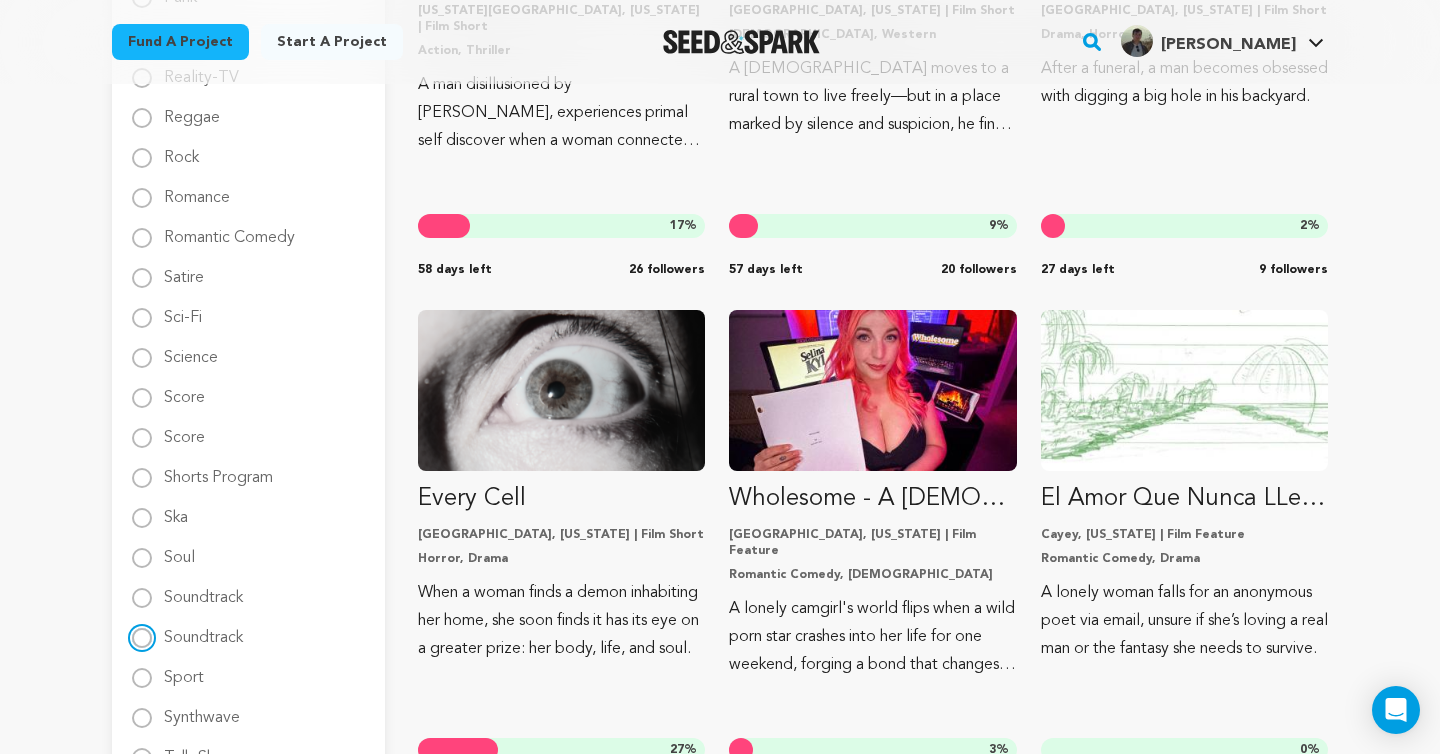 click on "All genre
Action
Adventure
Afrobeat" at bounding box center (248, -602) 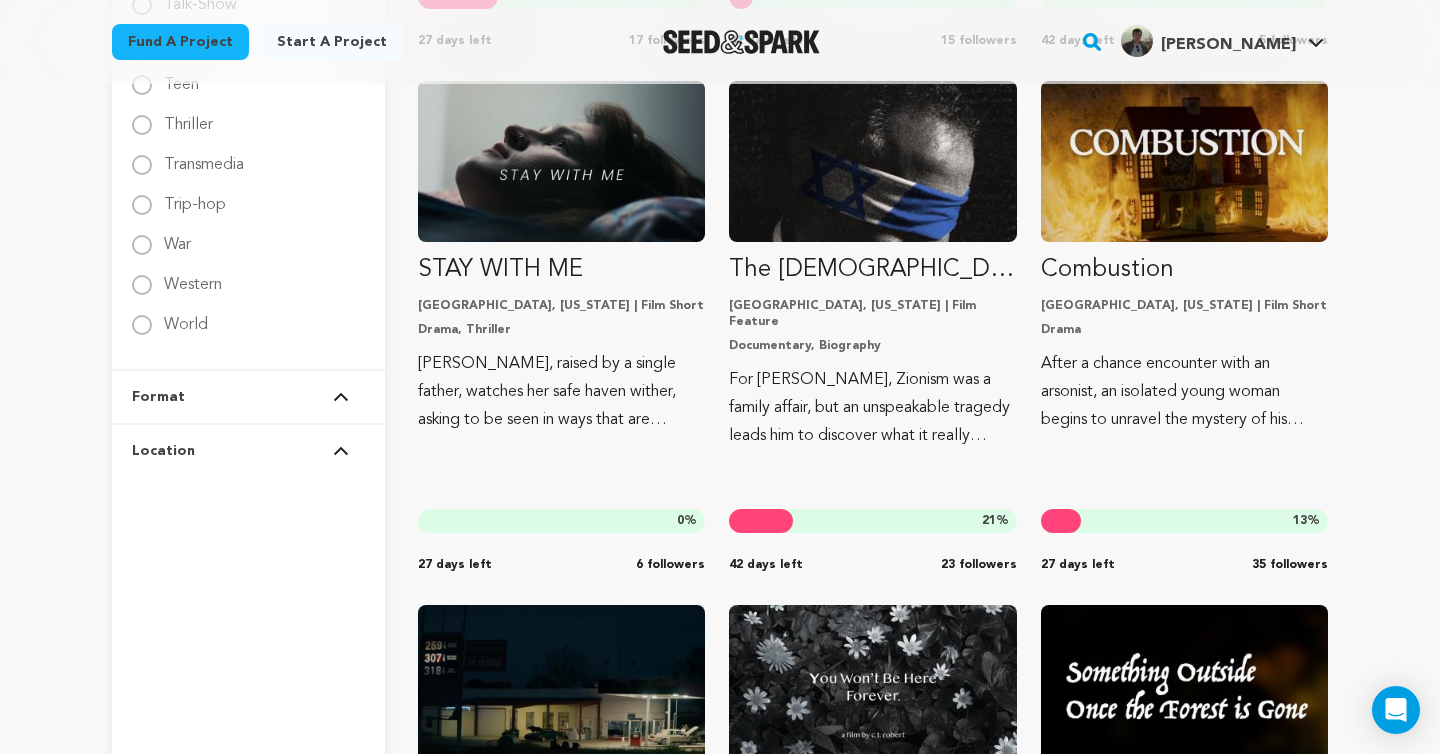 scroll, scrollTop: 3461, scrollLeft: 0, axis: vertical 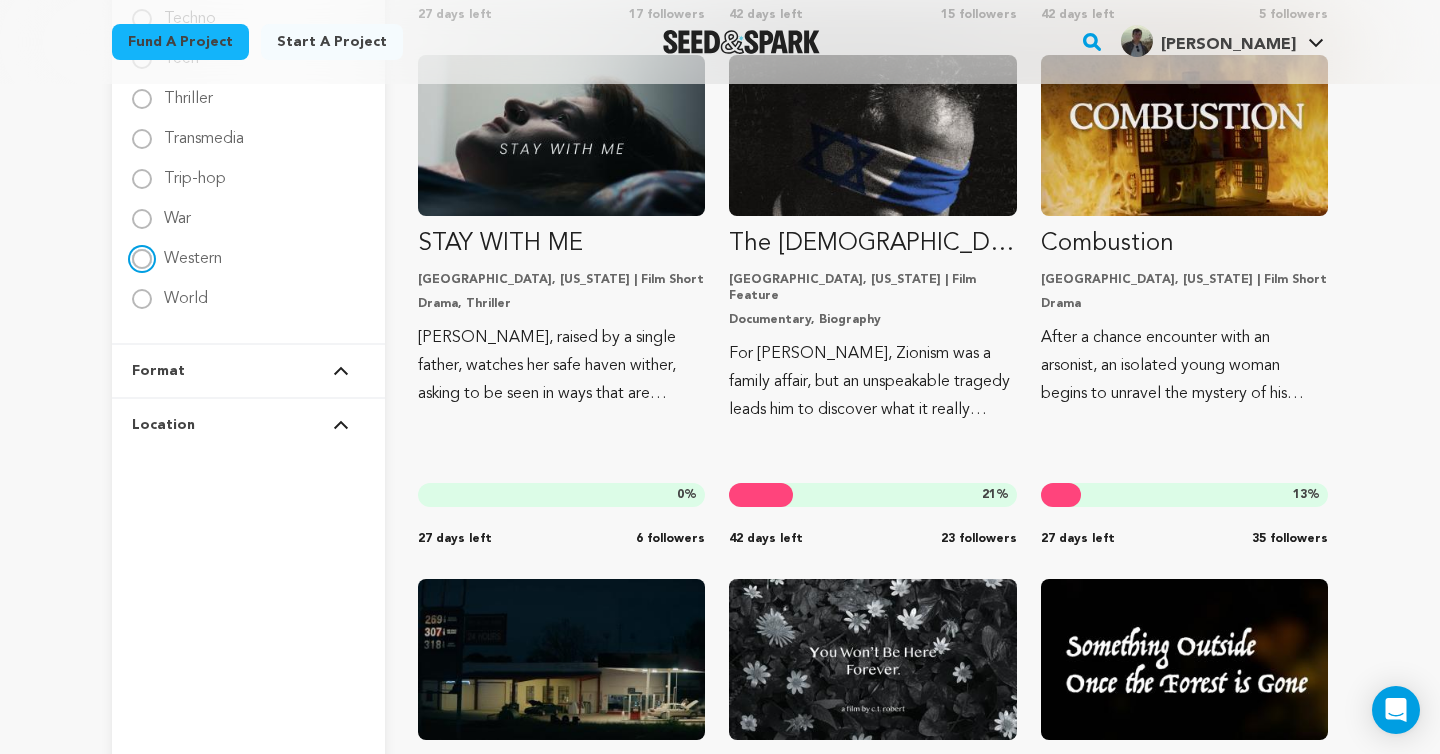 click on "Western" at bounding box center (142, 259) 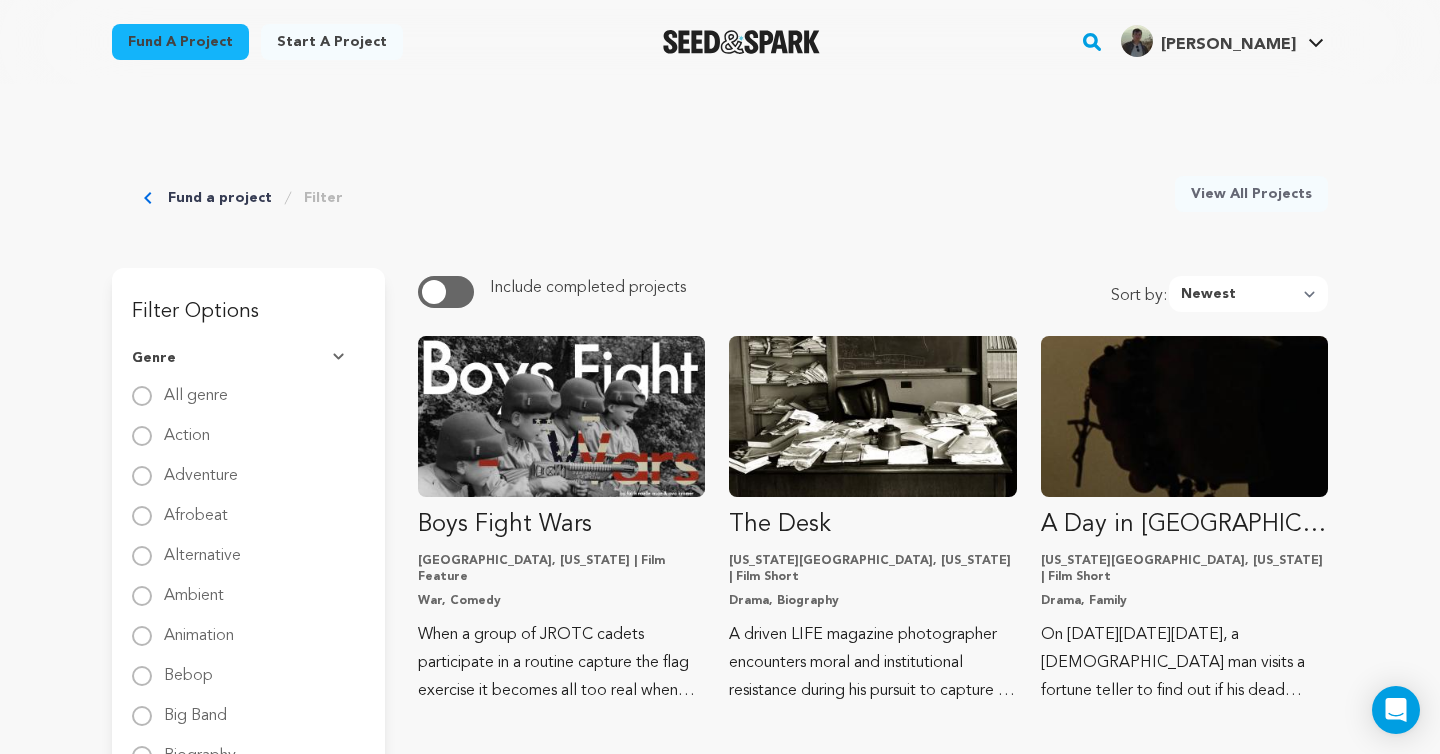 scroll, scrollTop: 0, scrollLeft: 0, axis: both 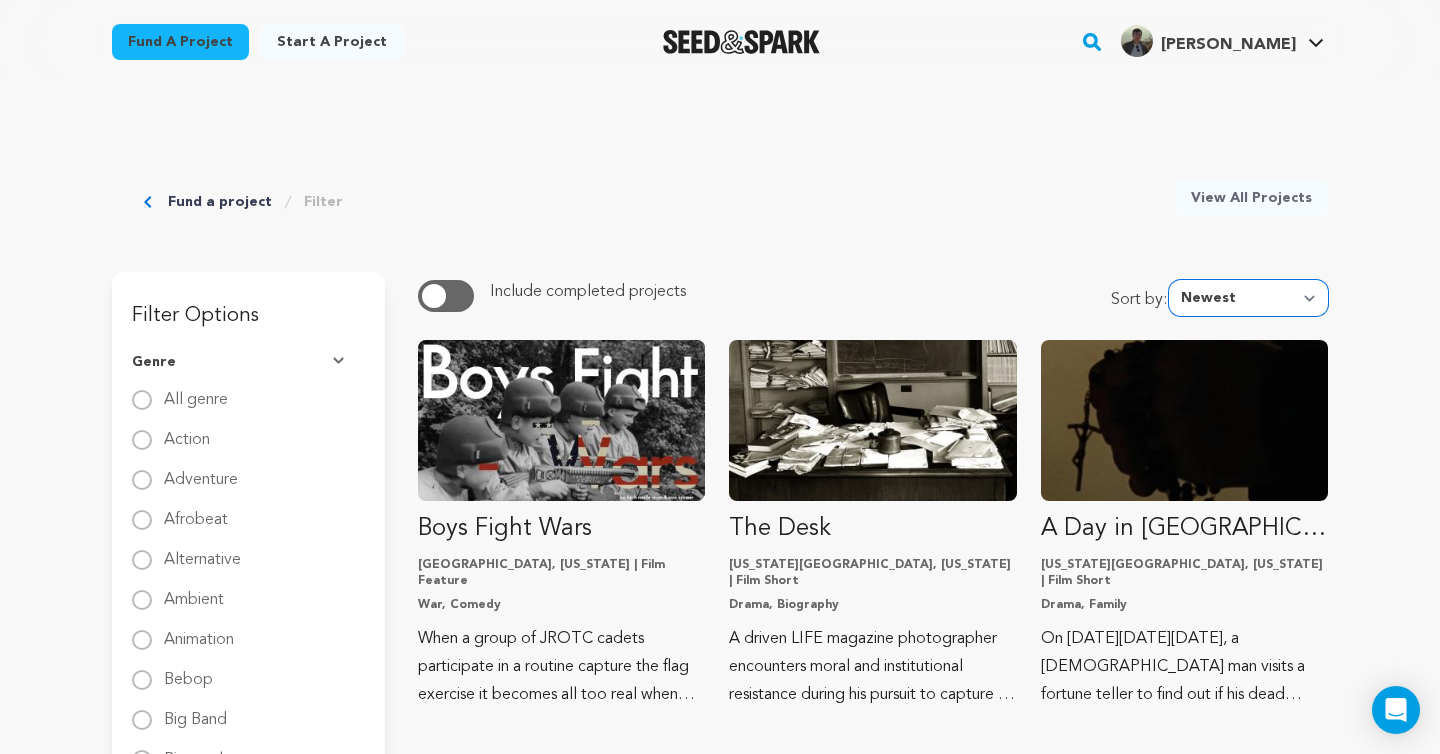 click on "Newest Most Popular Most Funded Trending Now Ending Now Amount Raised" at bounding box center (1248, 298) 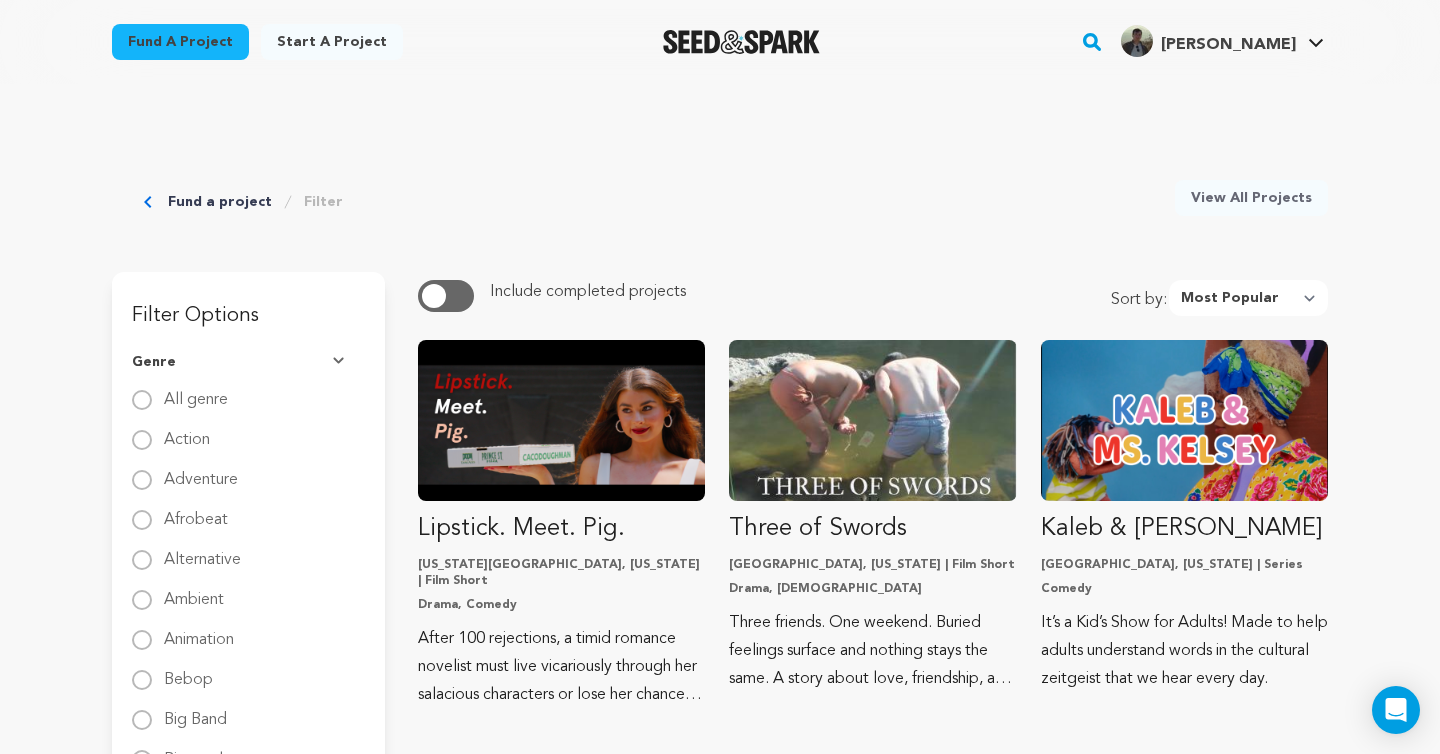 click on "Fund a project
Filter
View All Projects" at bounding box center (720, 170) 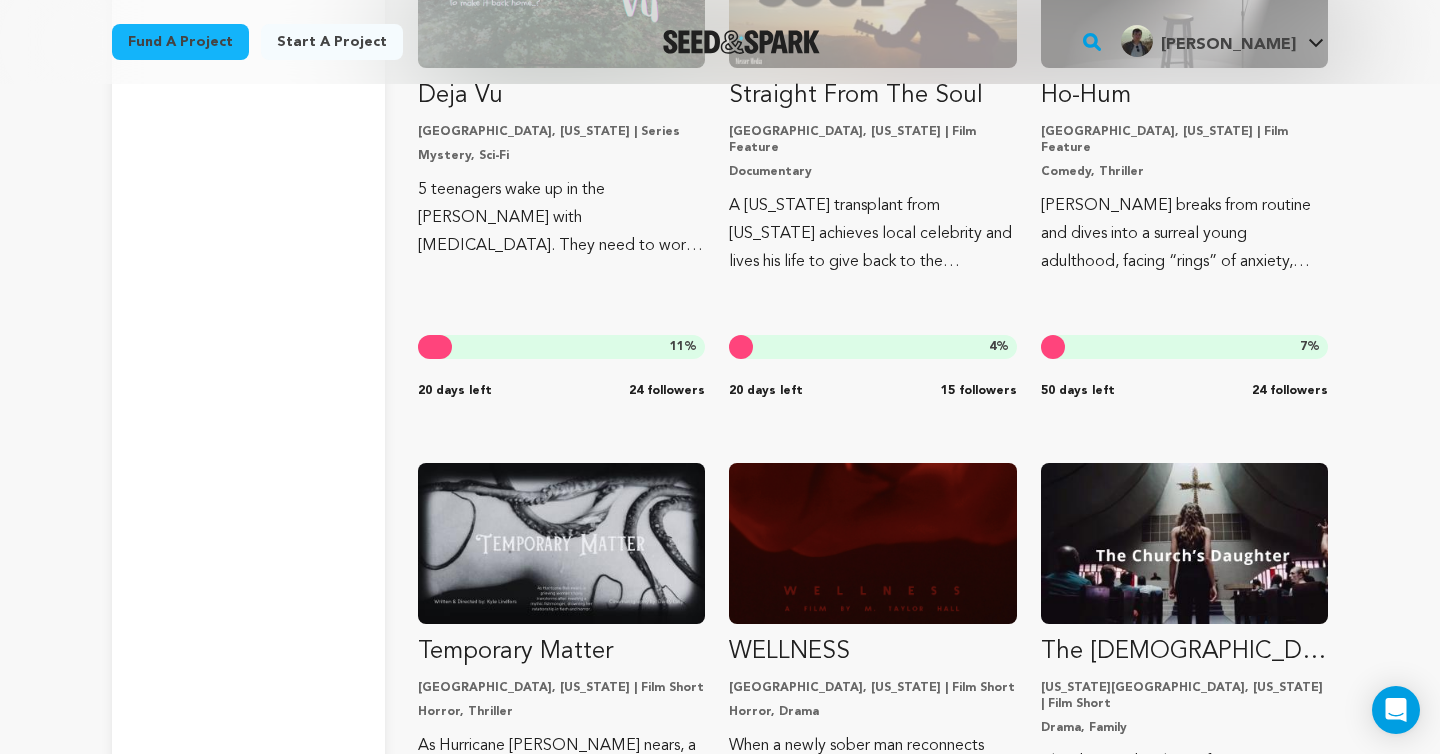 scroll, scrollTop: 7410, scrollLeft: 0, axis: vertical 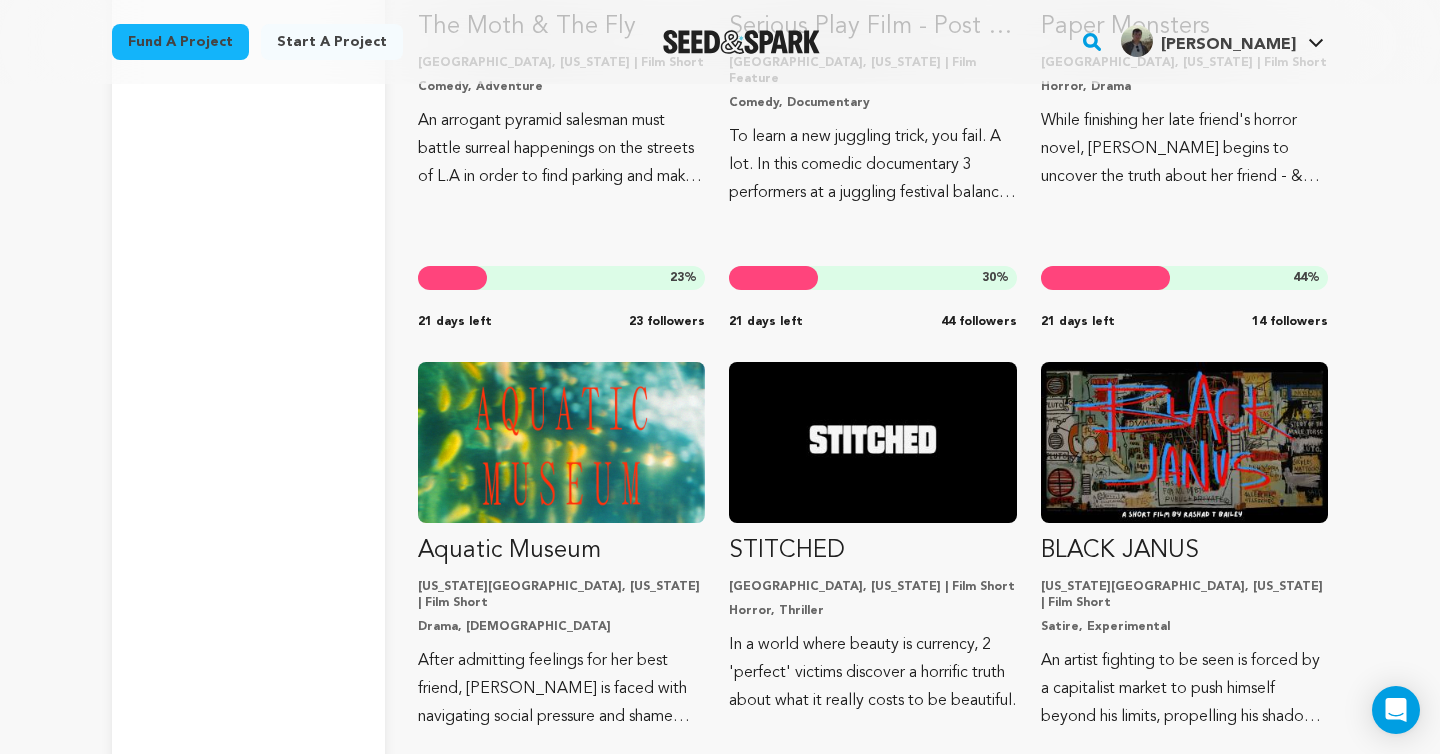 click at bounding box center (741, 42) 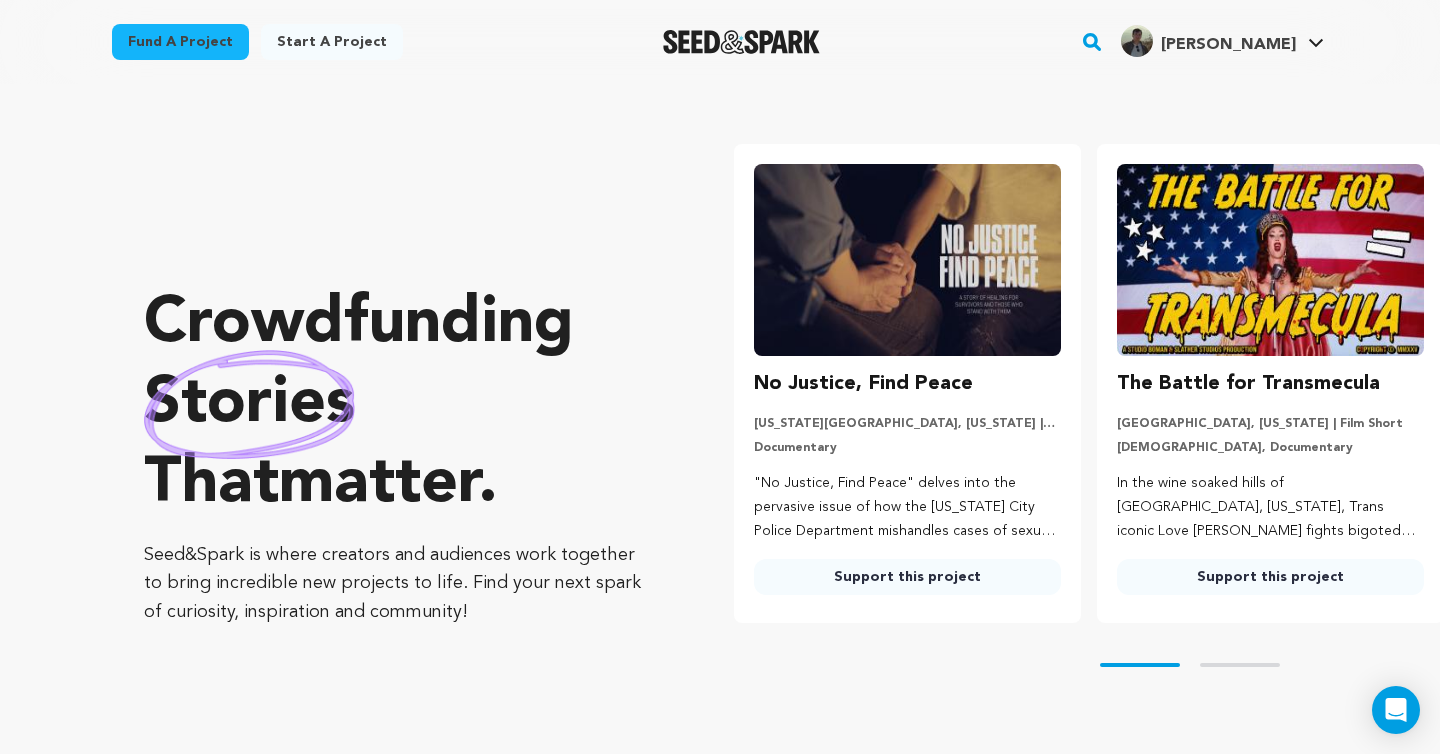 scroll, scrollTop: 0, scrollLeft: 0, axis: both 